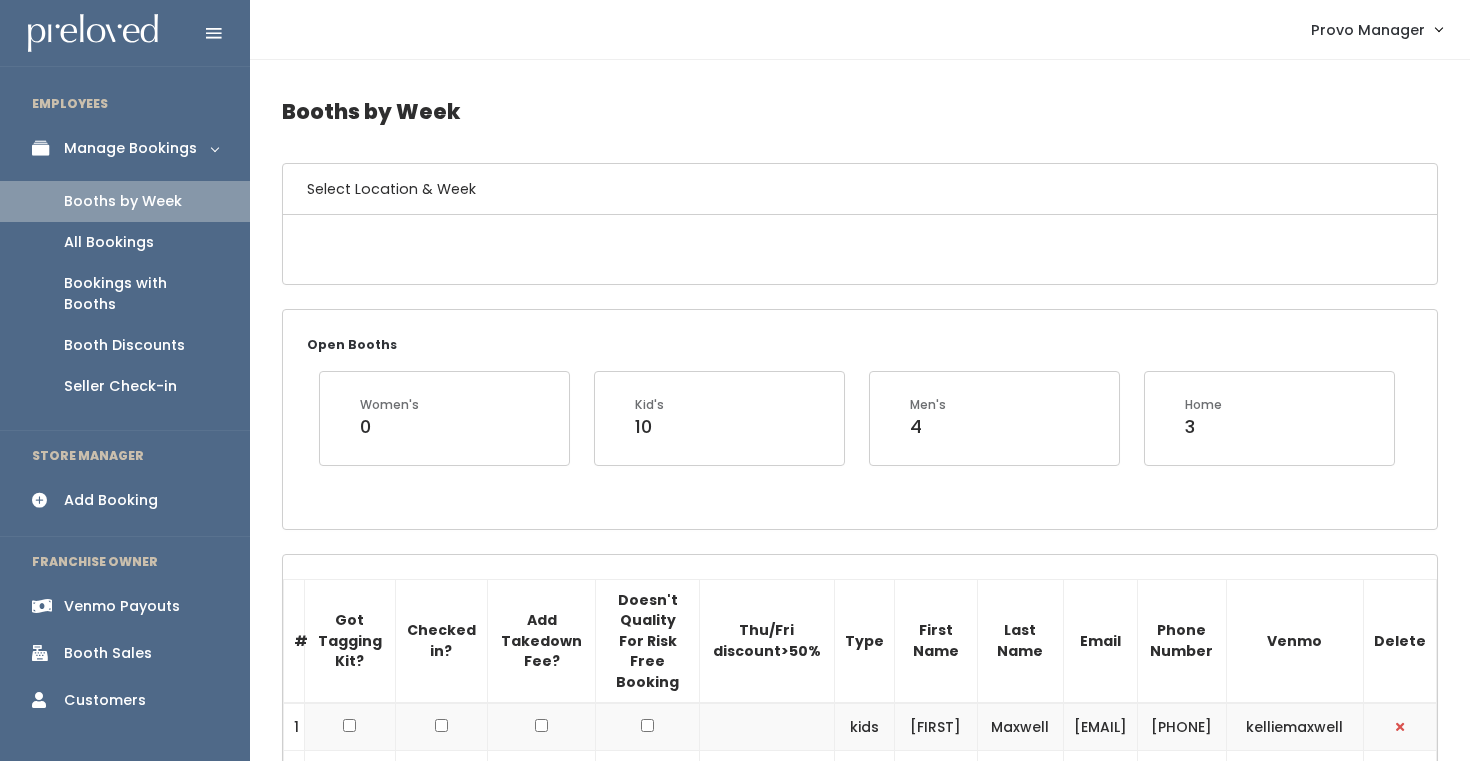 scroll, scrollTop: 0, scrollLeft: 0, axis: both 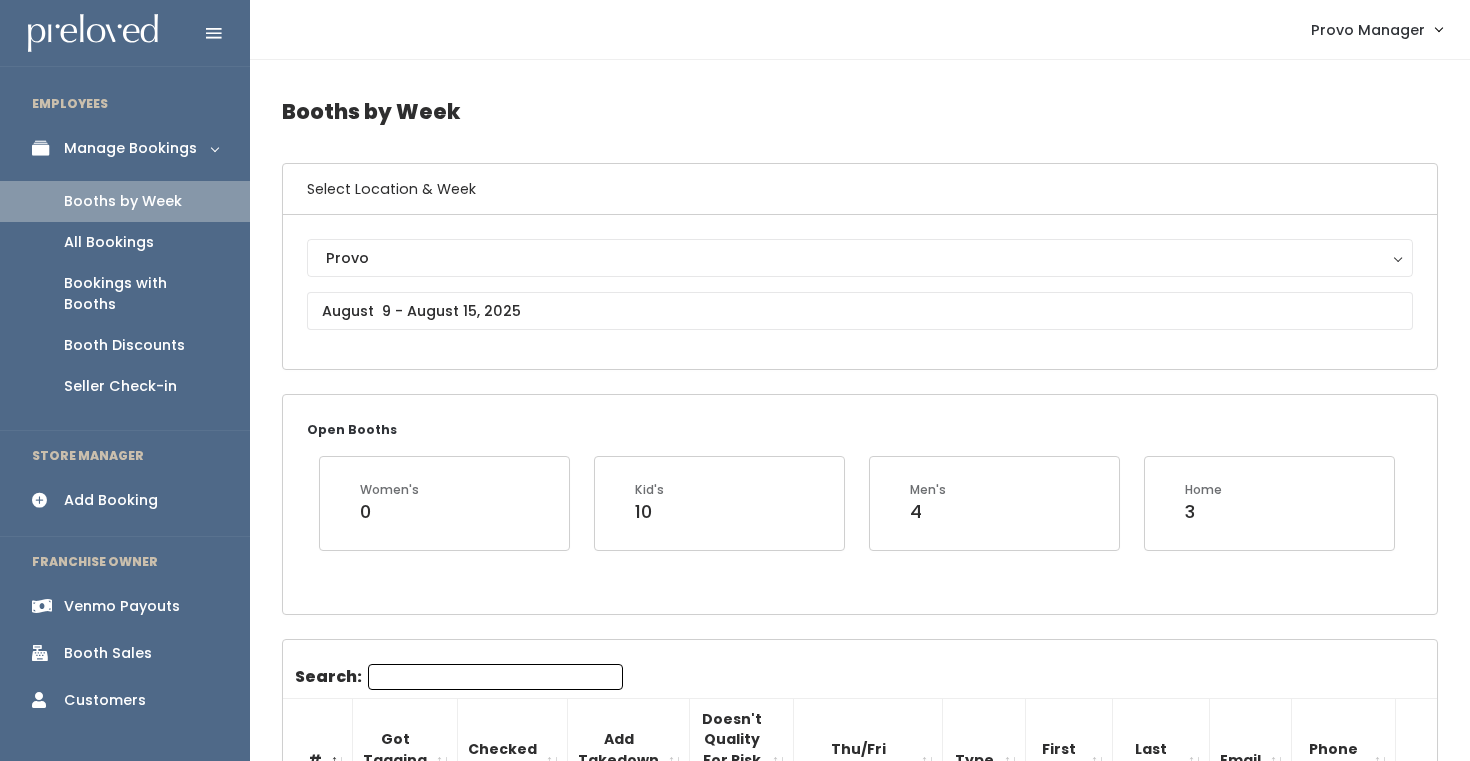 click on "Provo
Provo" at bounding box center (860, 292) 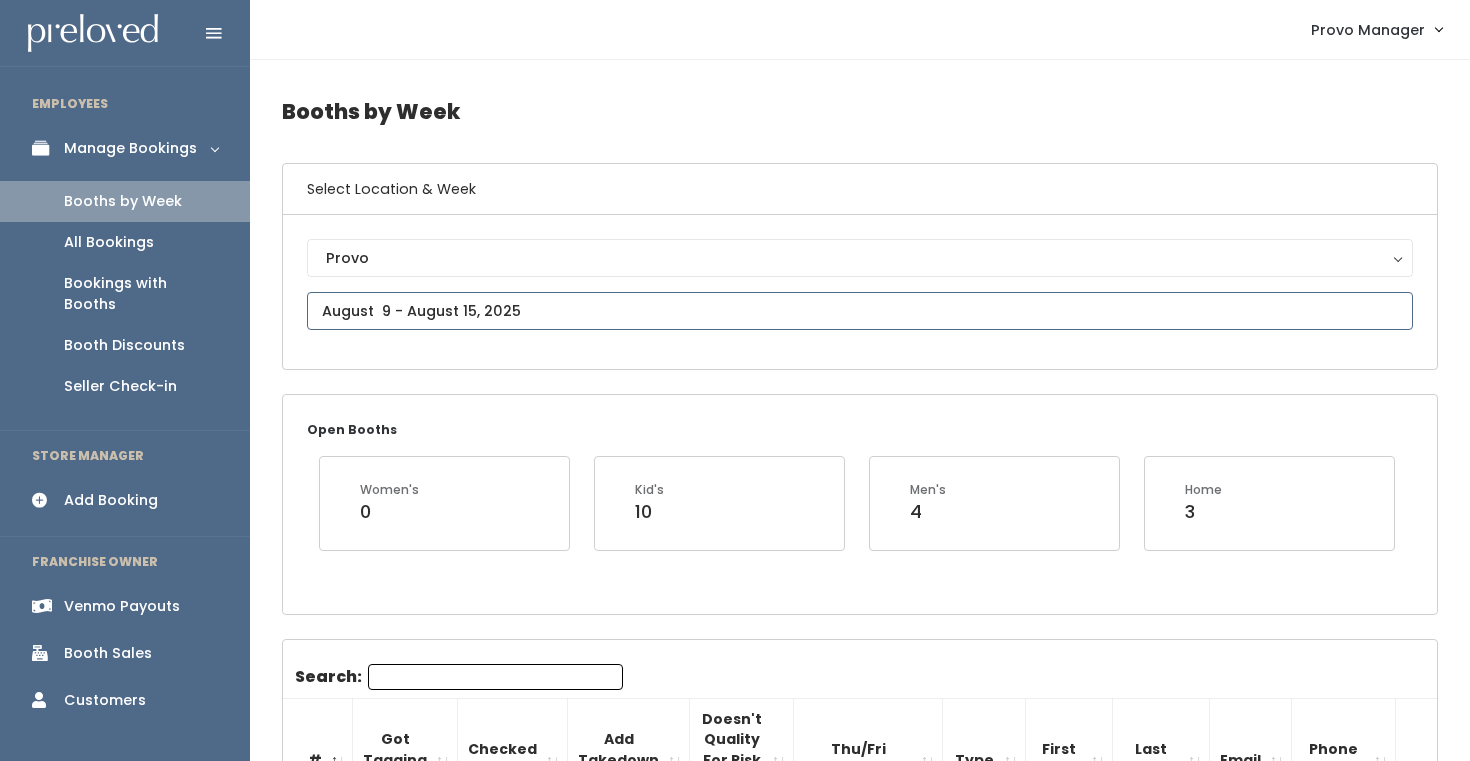 click at bounding box center (860, 311) 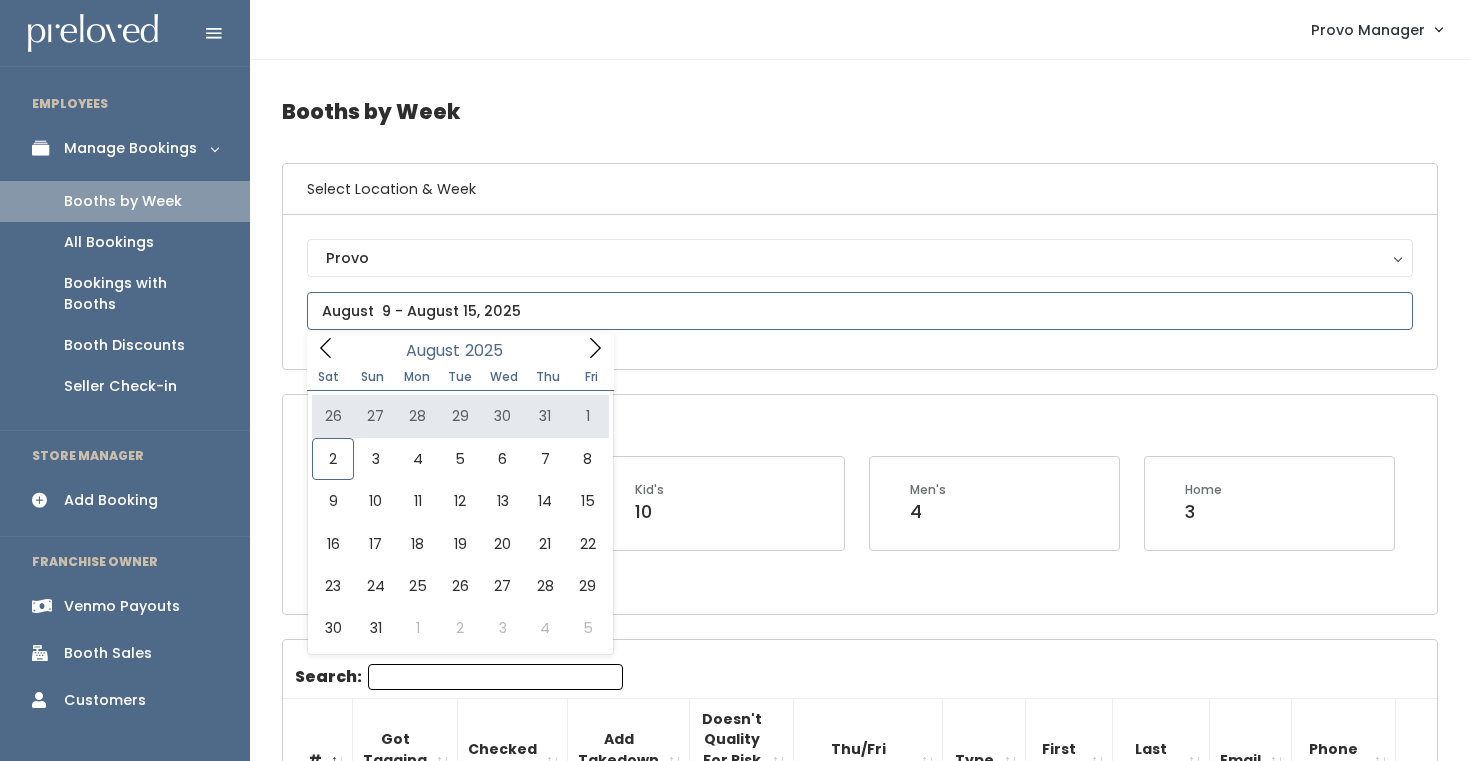 type on "July 26 to August 1" 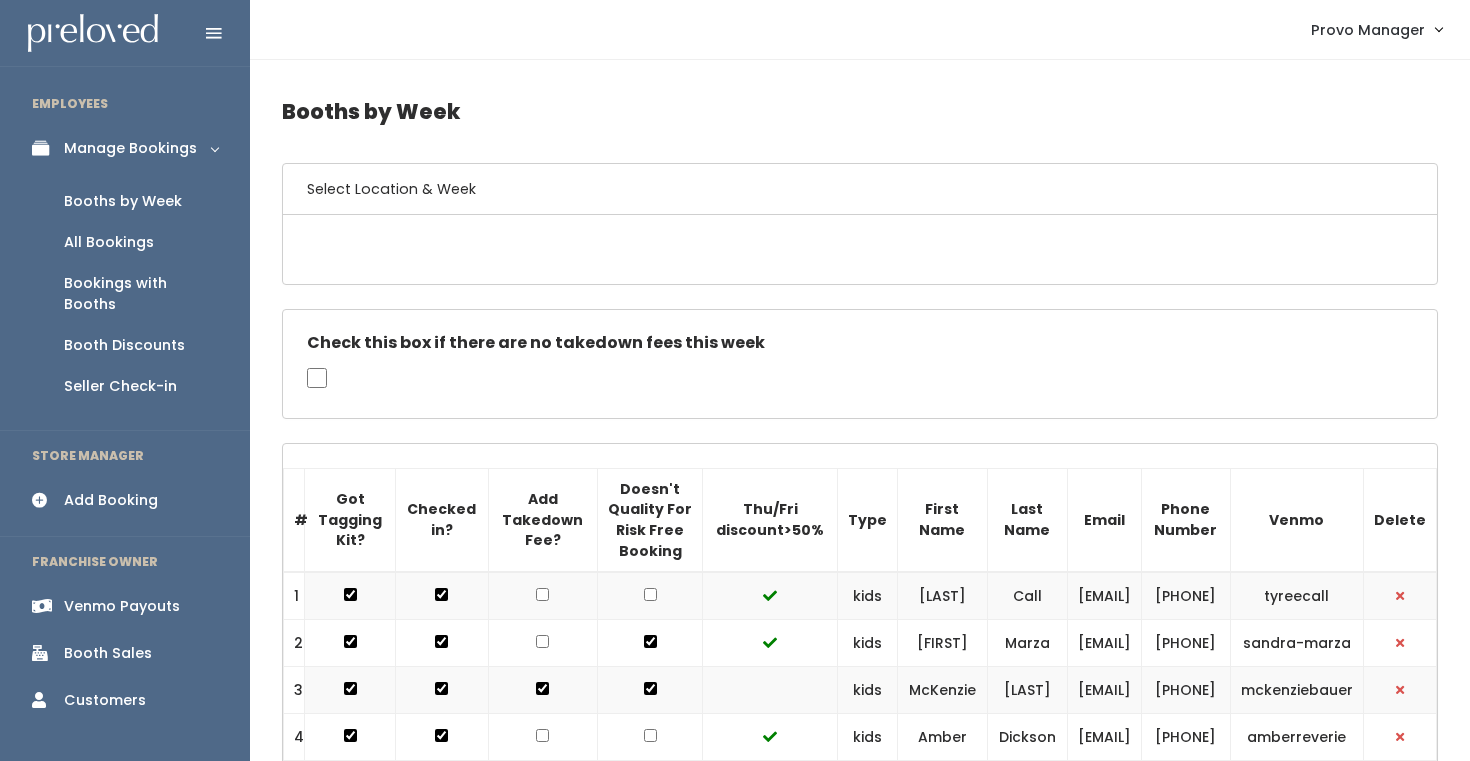 scroll, scrollTop: 0, scrollLeft: 0, axis: both 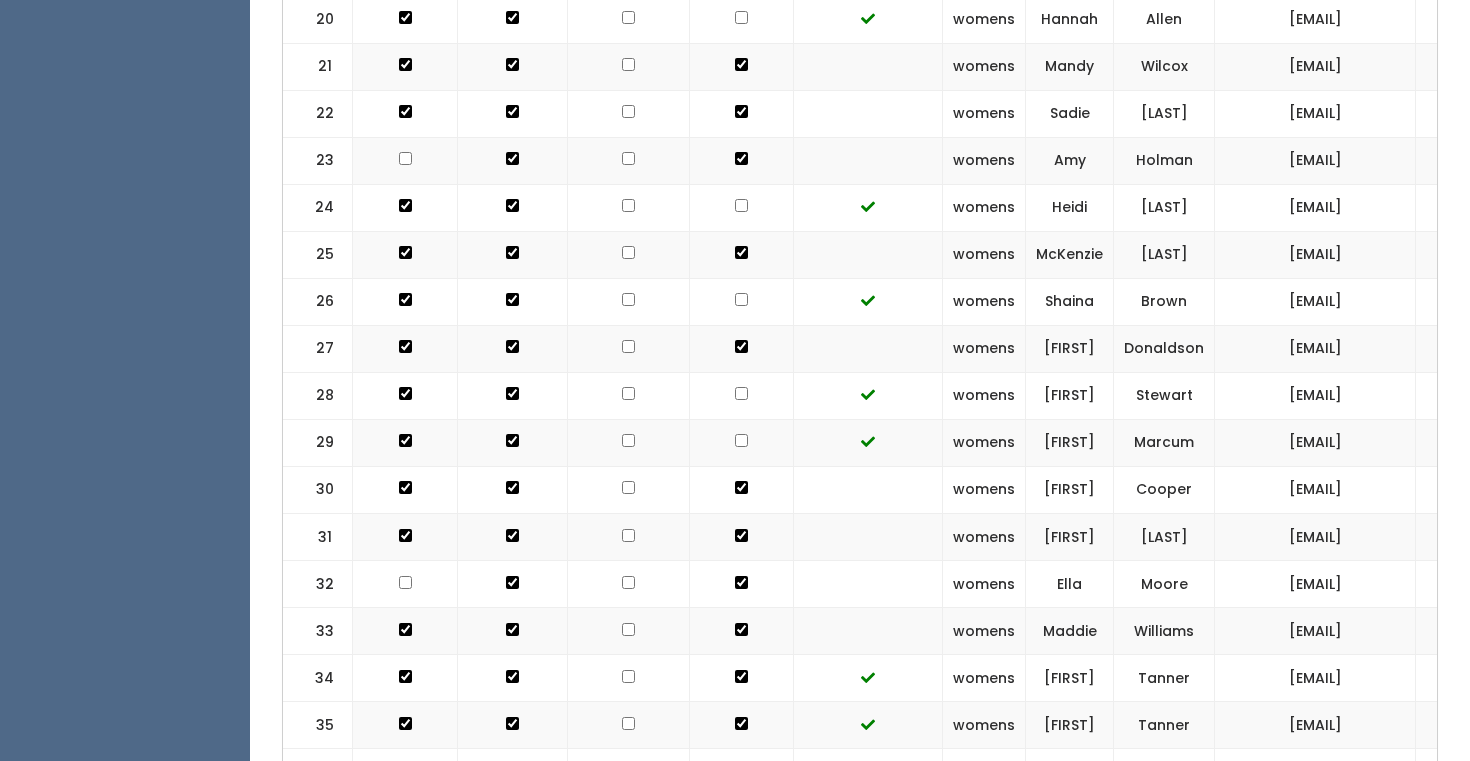 click at bounding box center (628, -871) 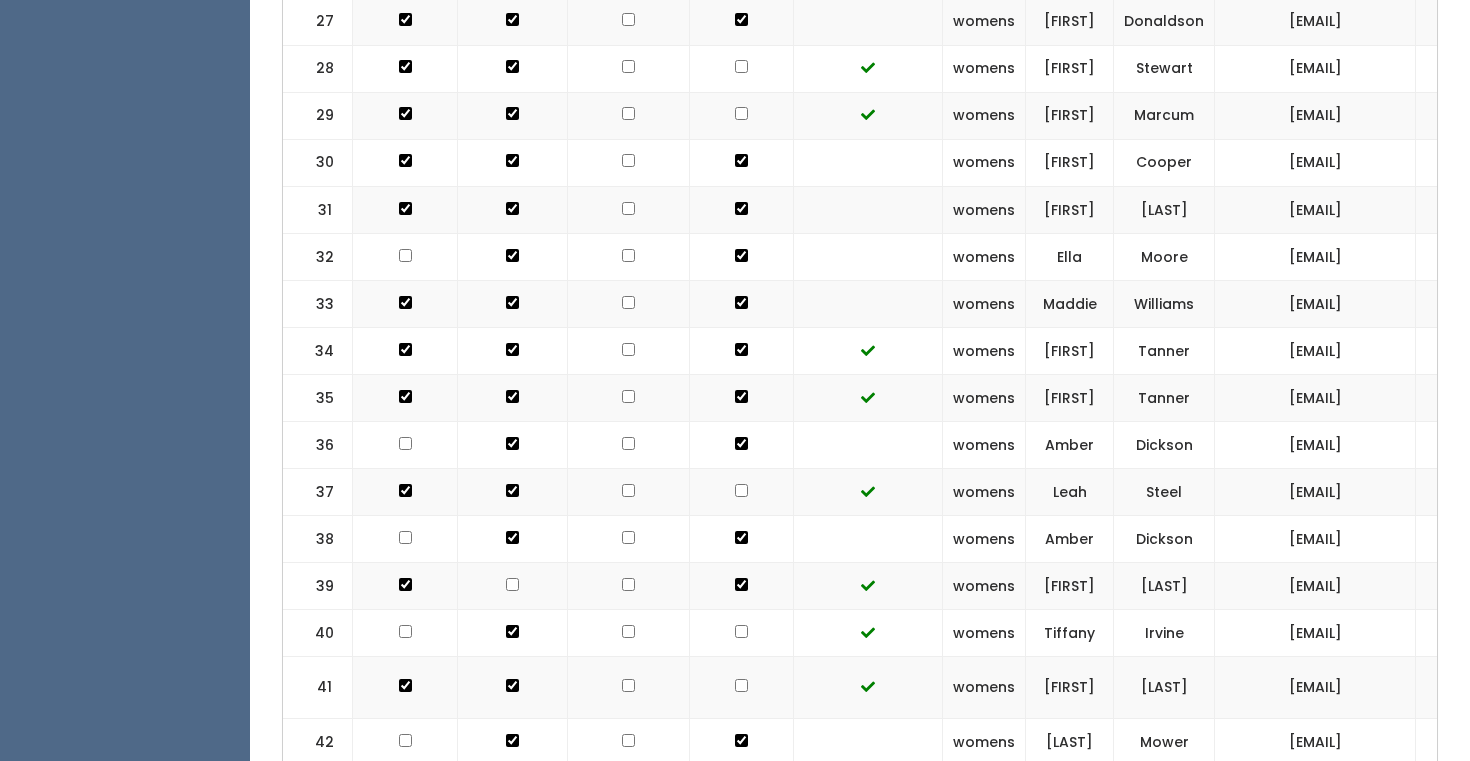scroll, scrollTop: 1943, scrollLeft: 0, axis: vertical 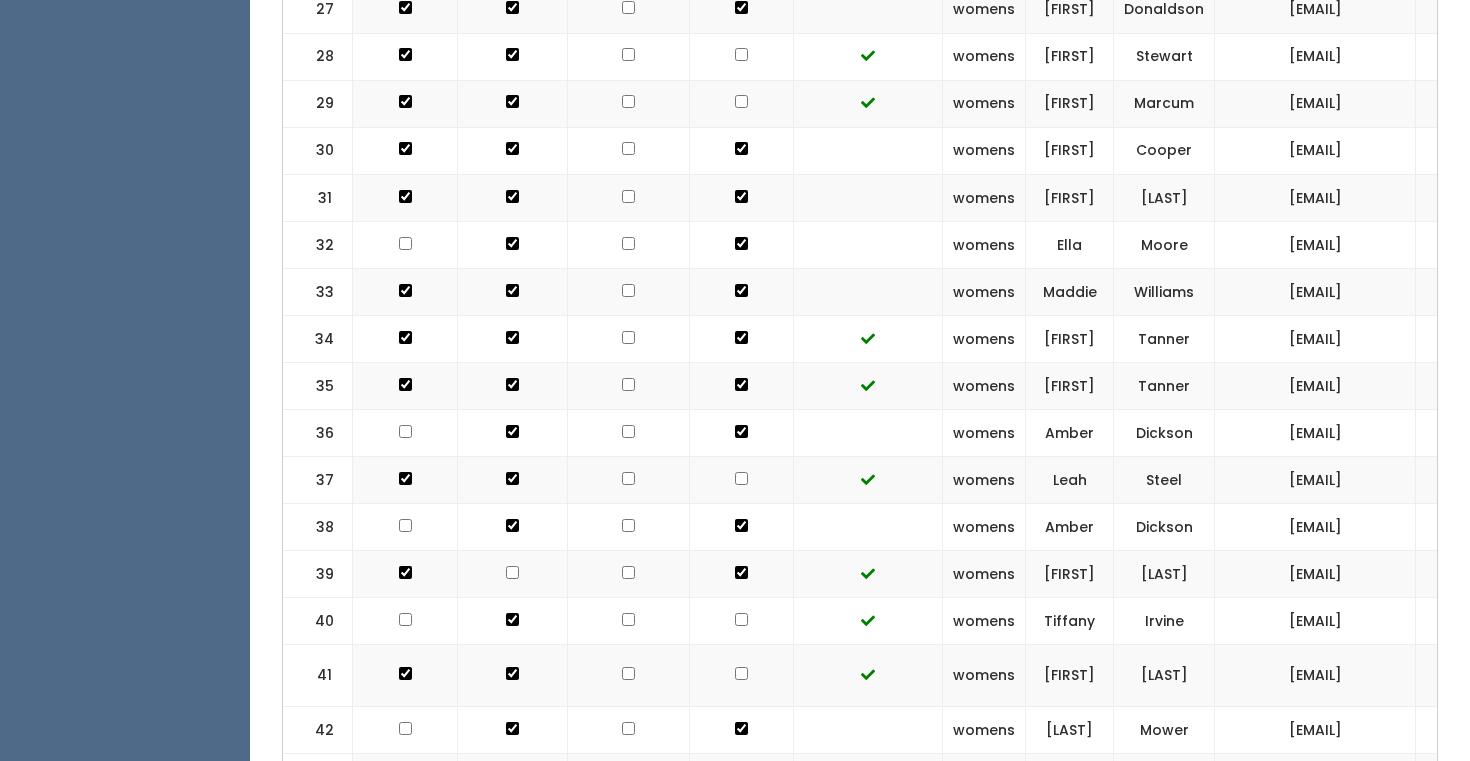click at bounding box center [629, 103] 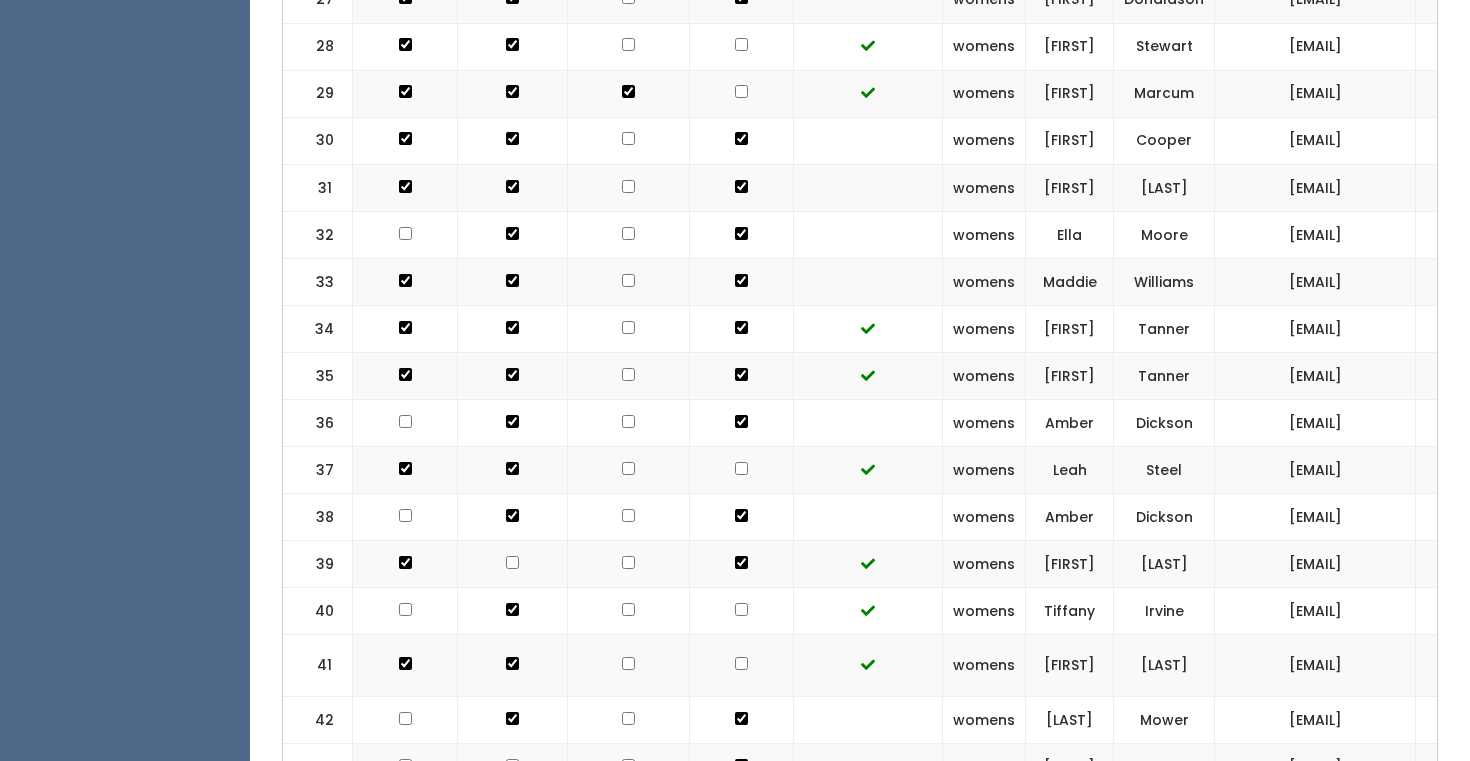 scroll, scrollTop: 1959, scrollLeft: 0, axis: vertical 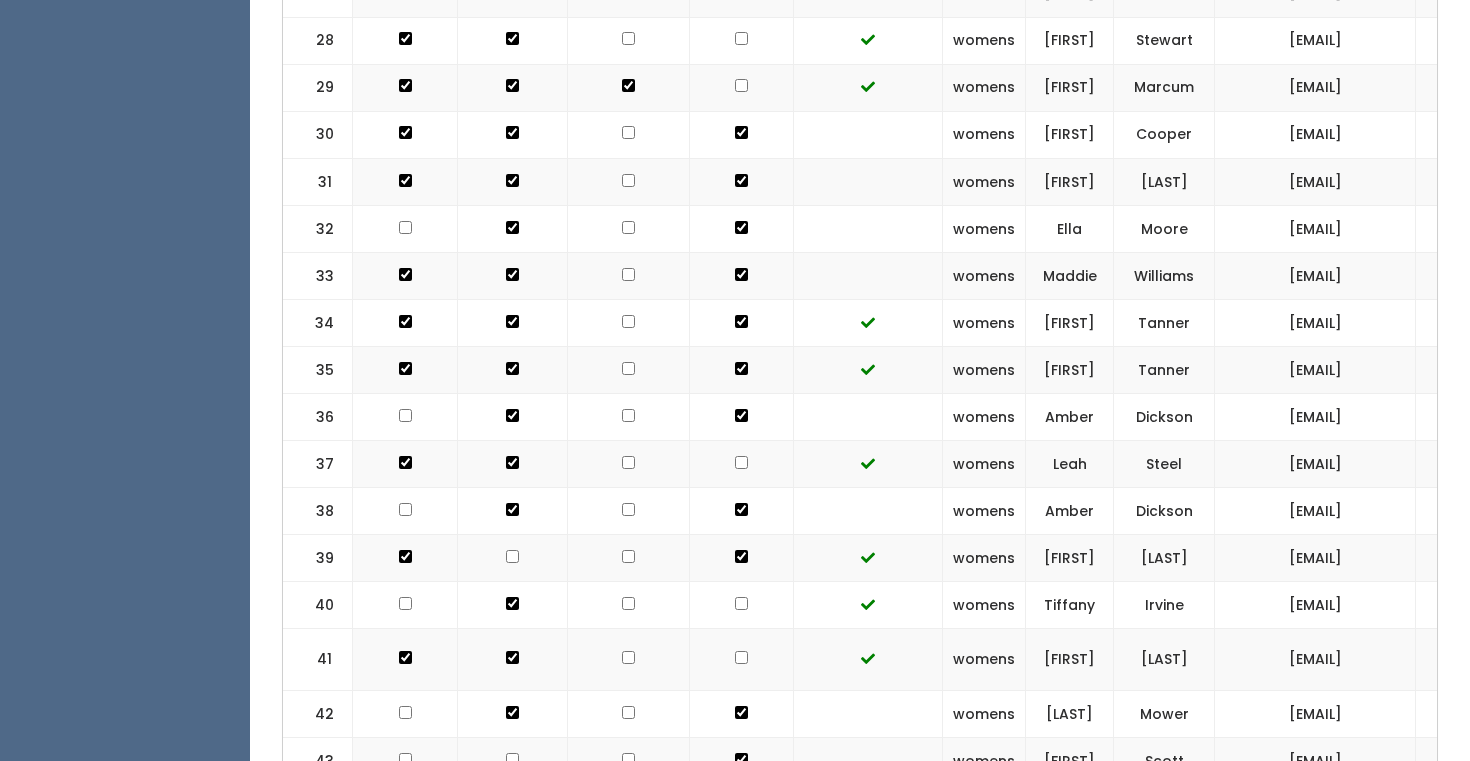 click at bounding box center (628, -1226) 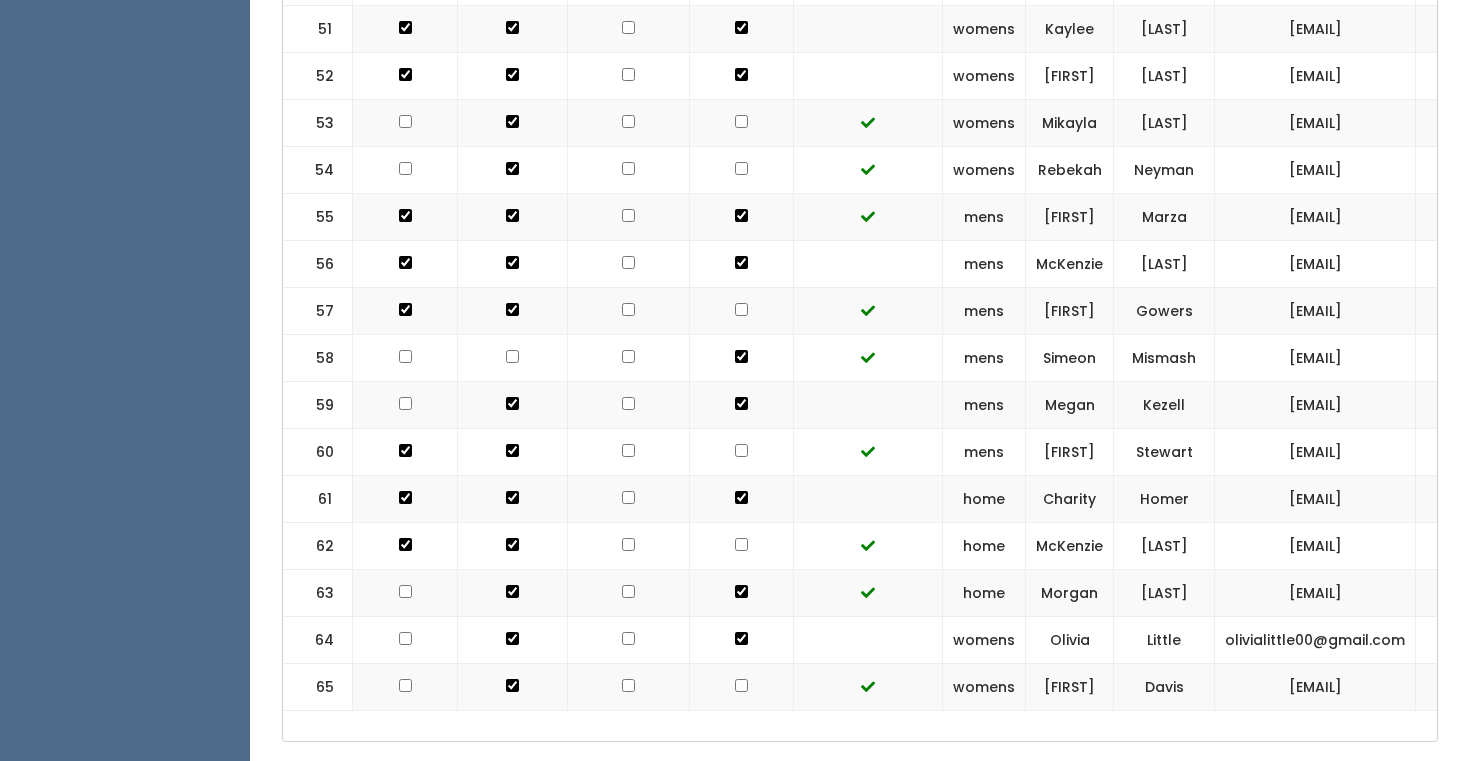 scroll, scrollTop: 3054, scrollLeft: 0, axis: vertical 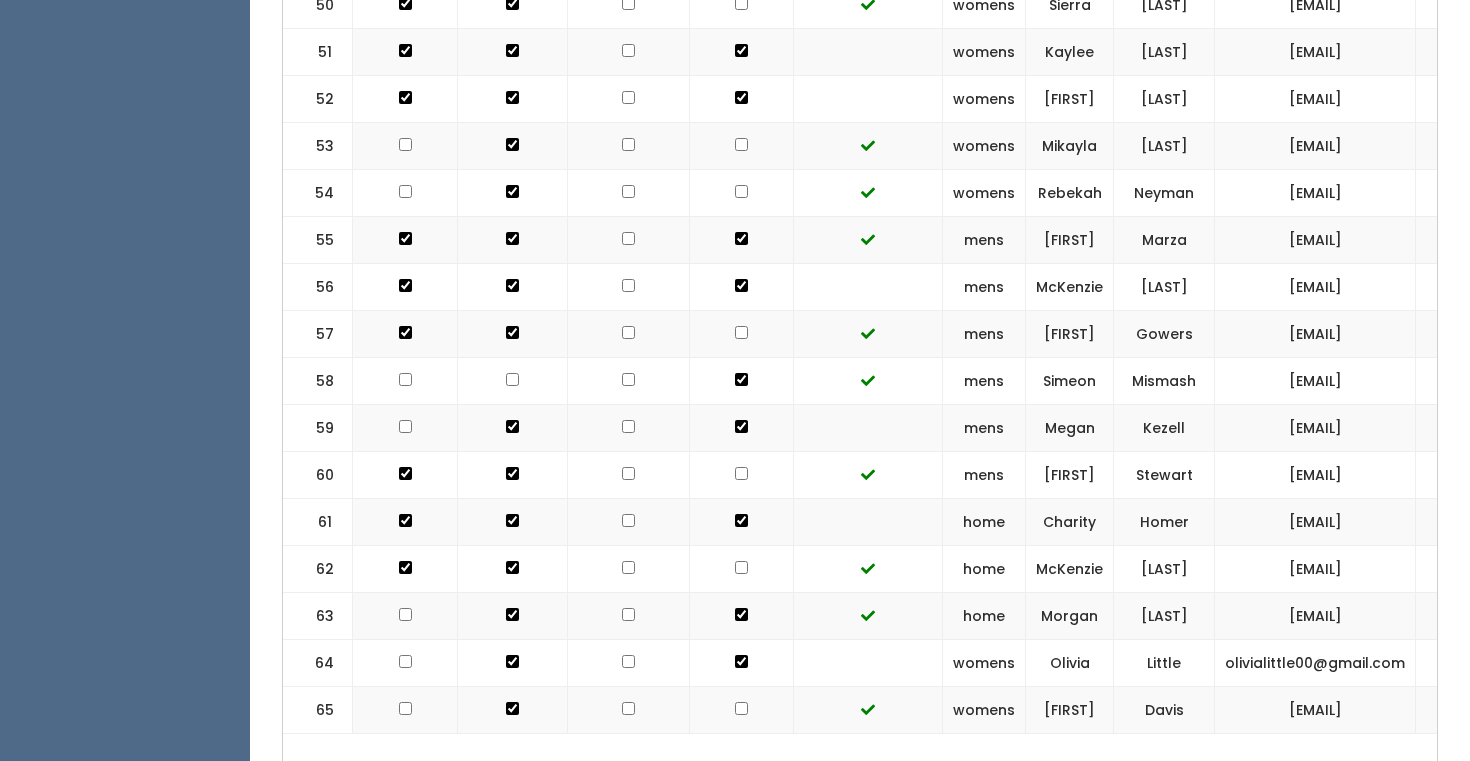 click at bounding box center [629, -491] 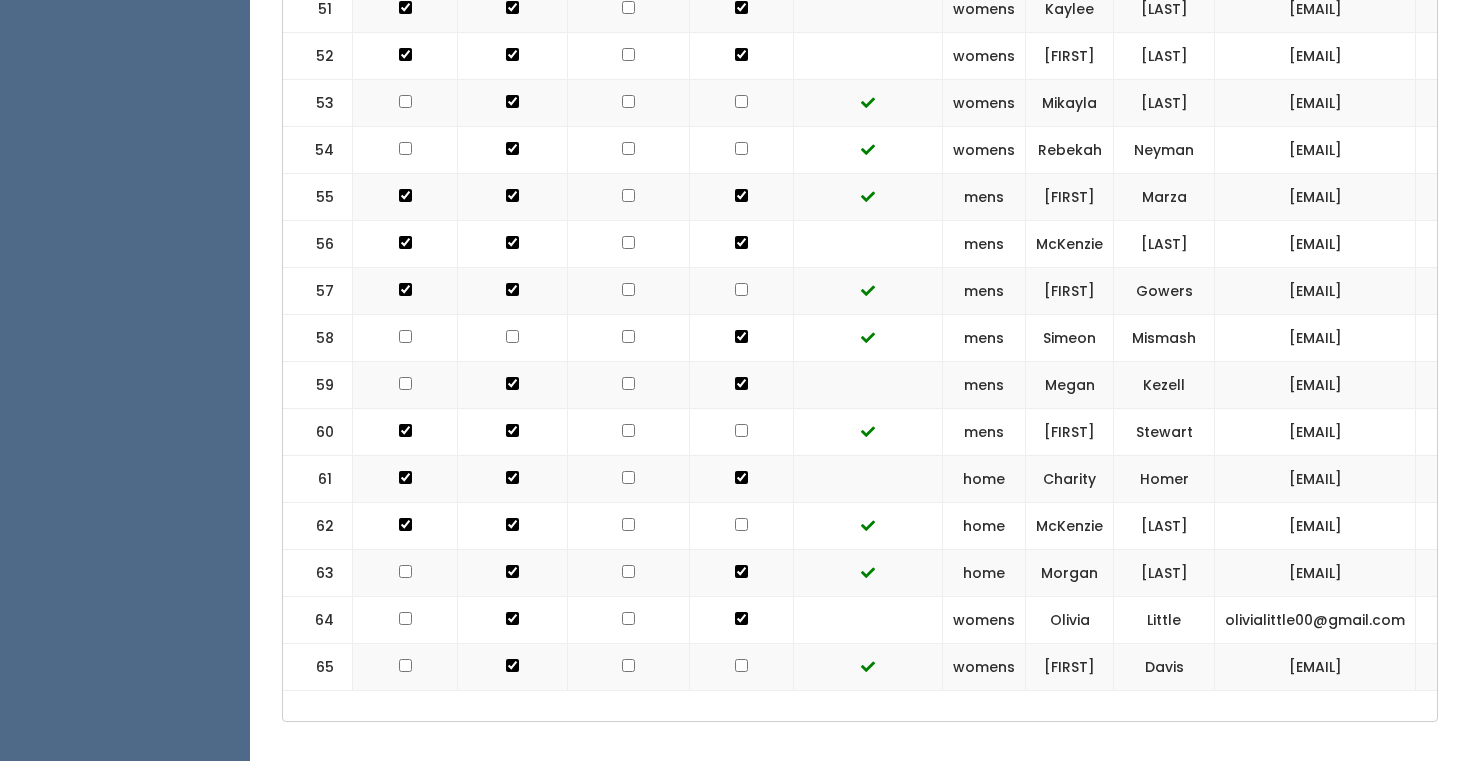 scroll, scrollTop: 3102, scrollLeft: 0, axis: vertical 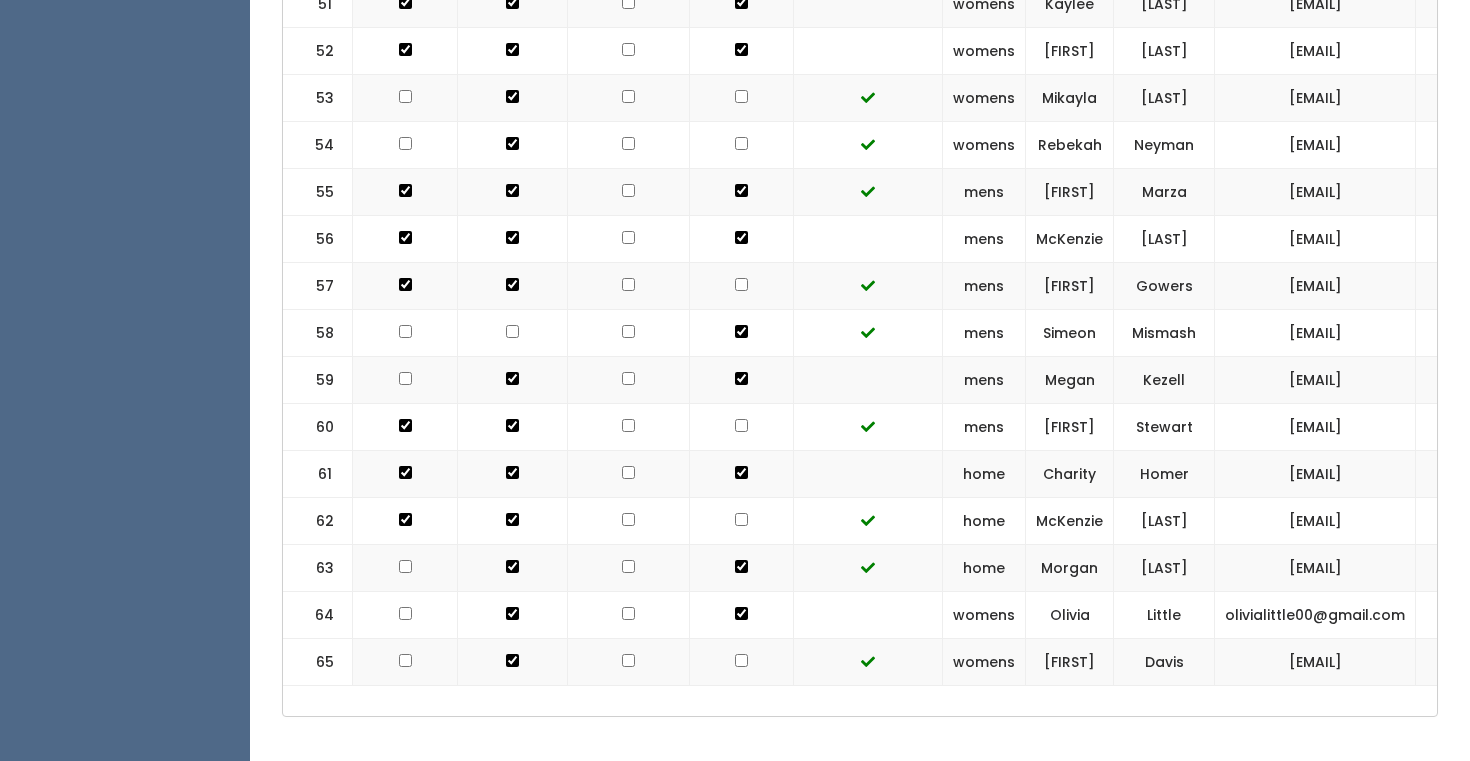 click at bounding box center [629, -335] 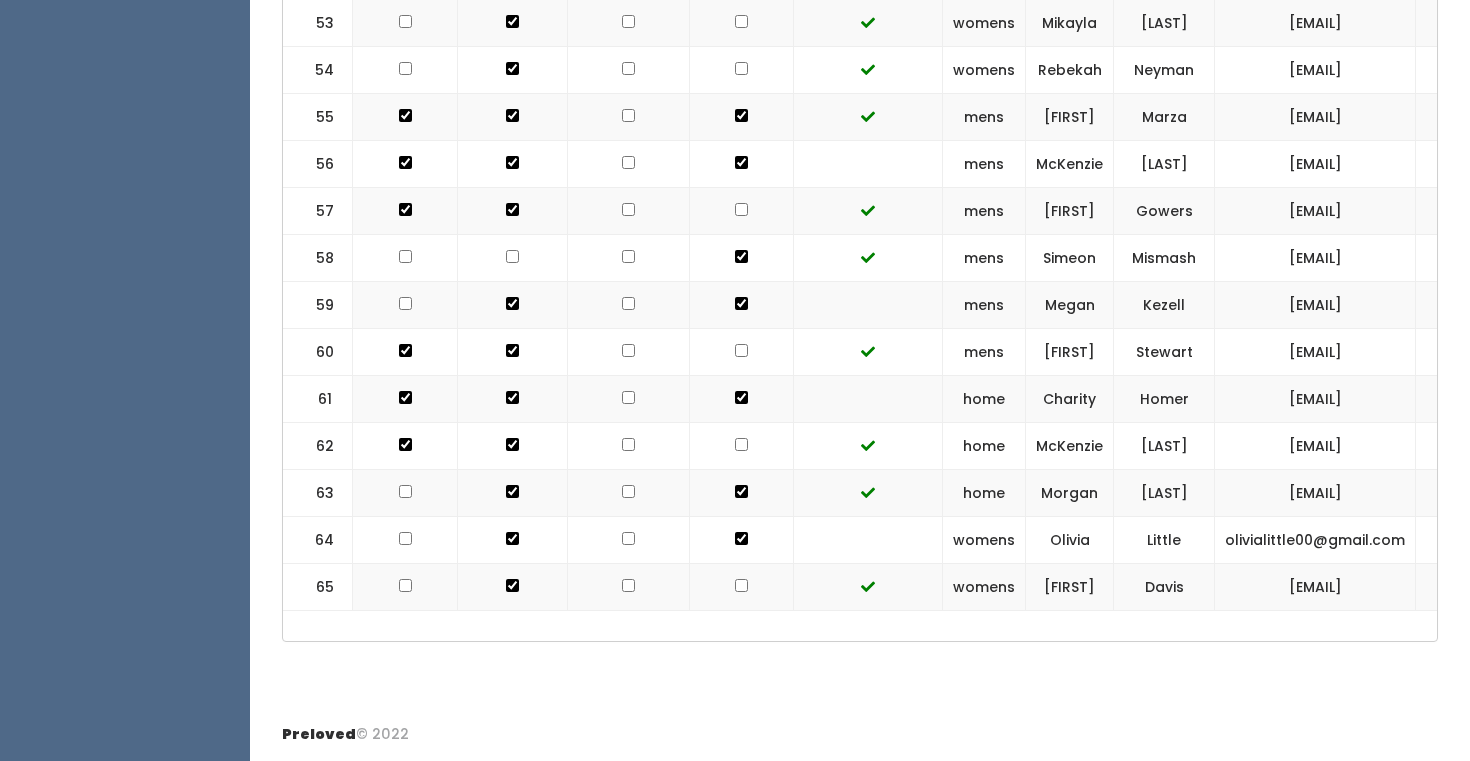 scroll, scrollTop: 3274, scrollLeft: 0, axis: vertical 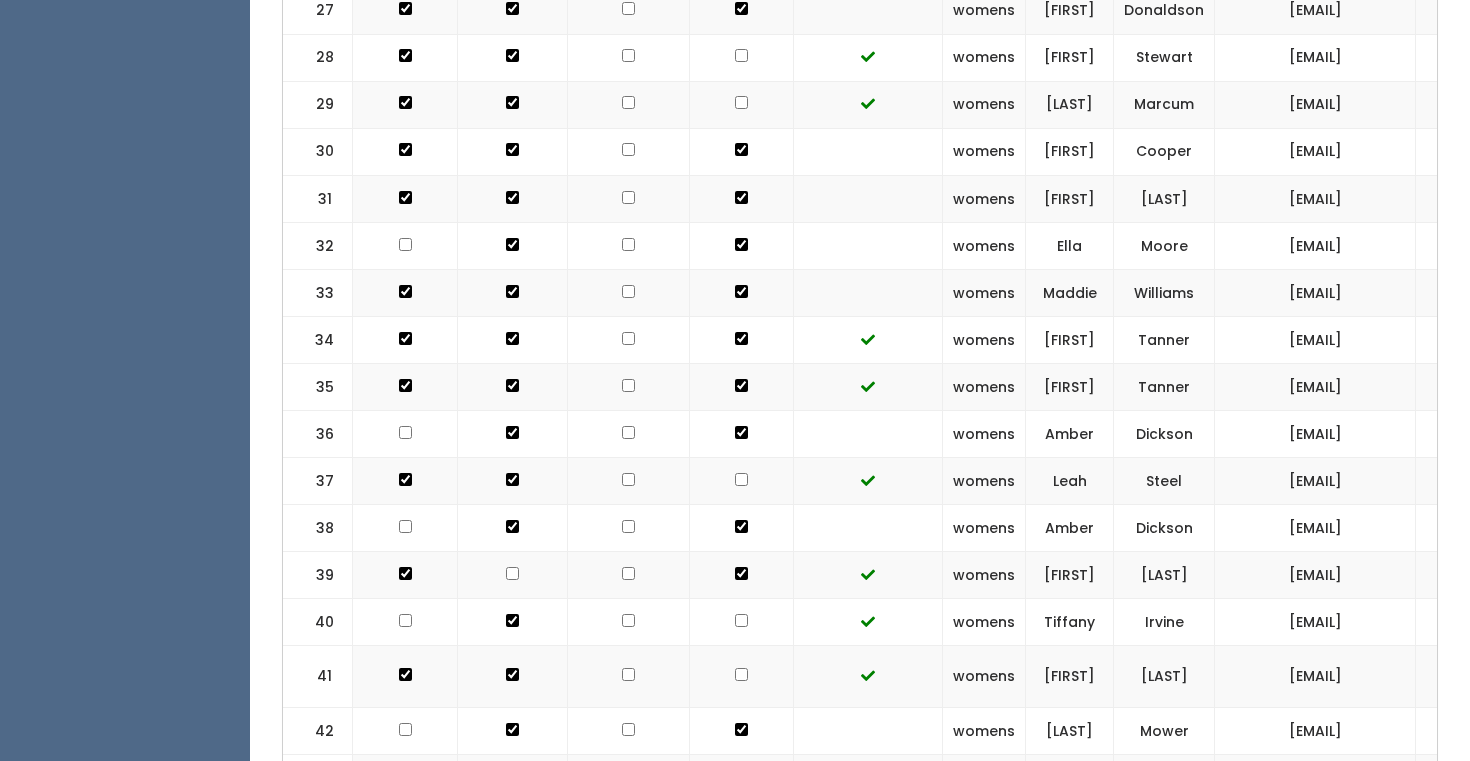 click at bounding box center (628, -1209) 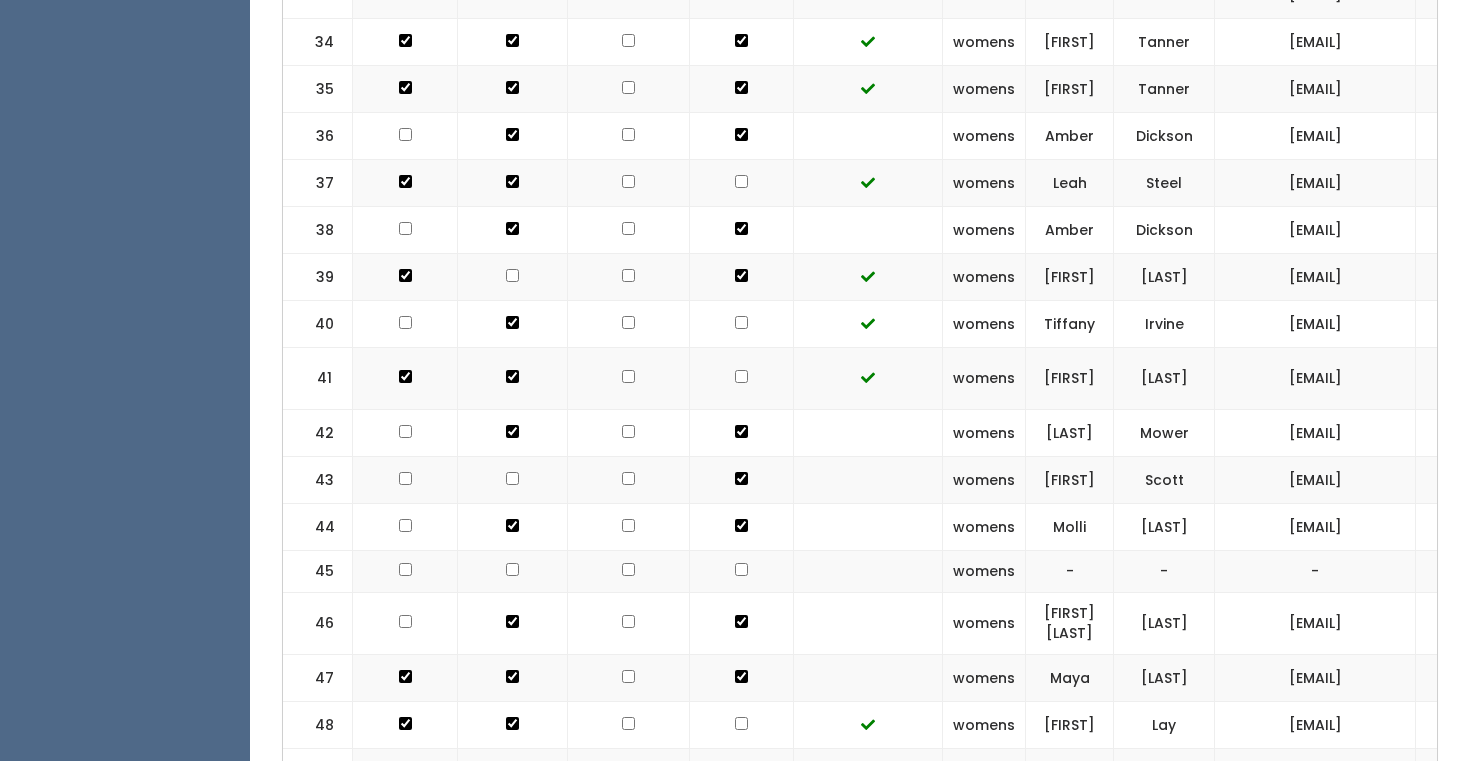 scroll, scrollTop: 2243, scrollLeft: 0, axis: vertical 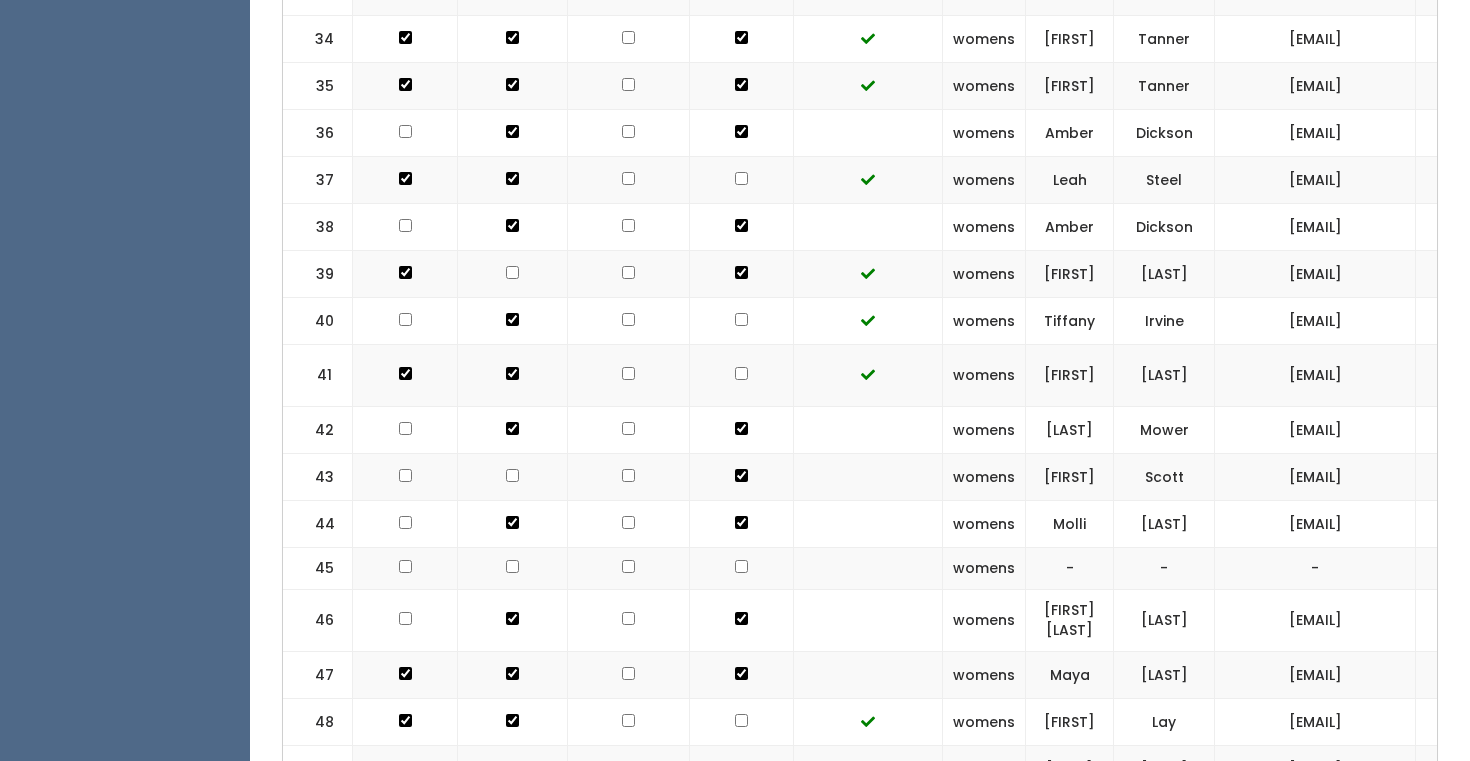 click at bounding box center [628, -1510] 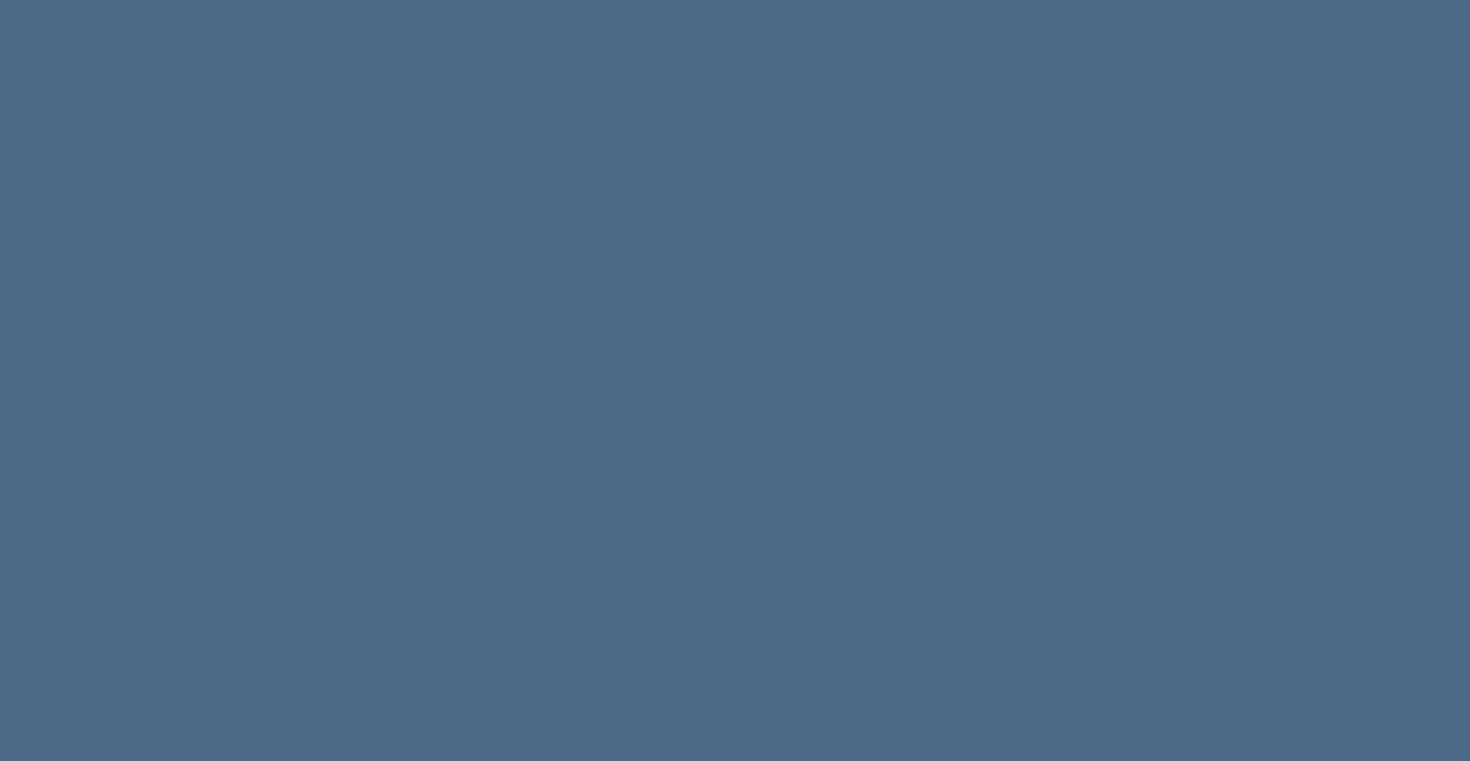 scroll, scrollTop: 0, scrollLeft: 0, axis: both 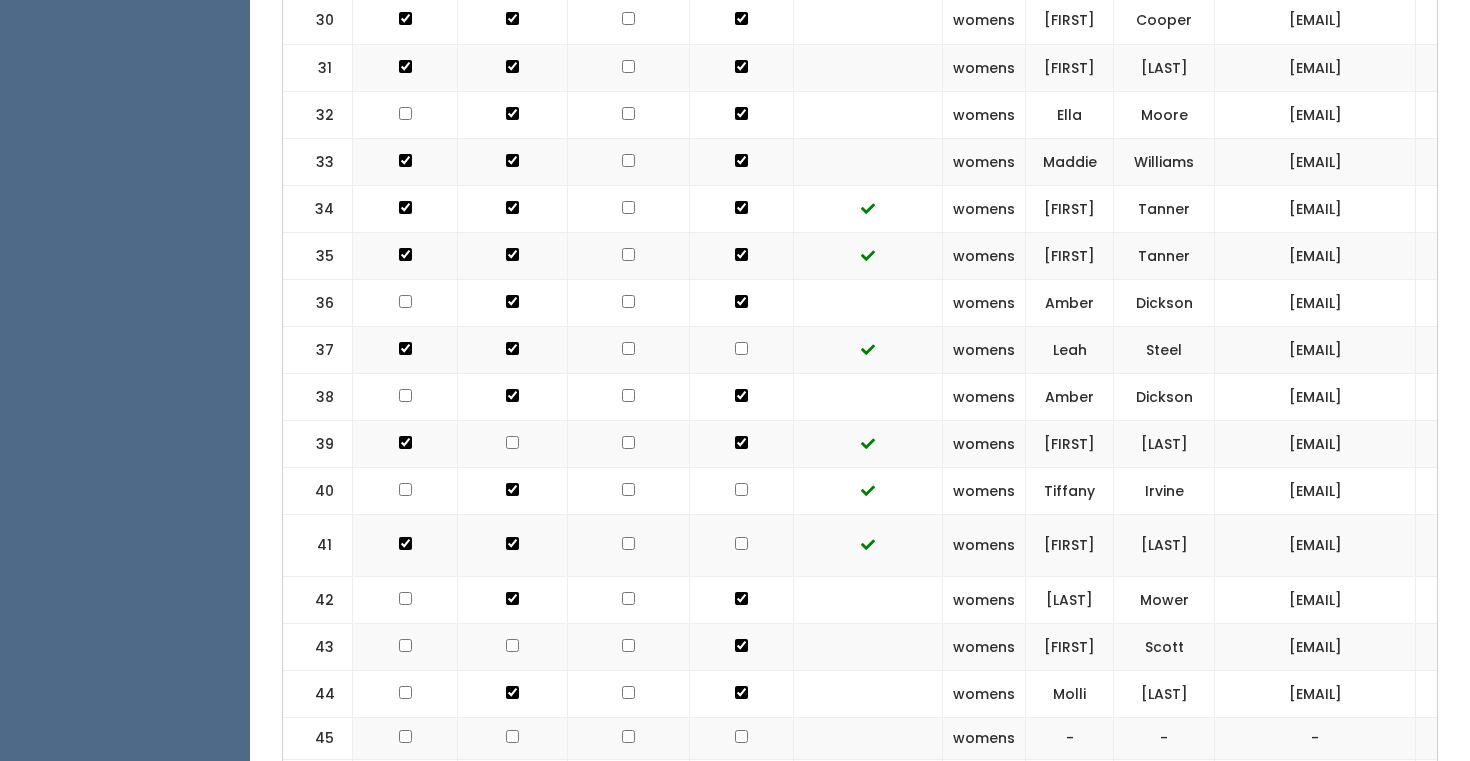 click at bounding box center [629, 67] 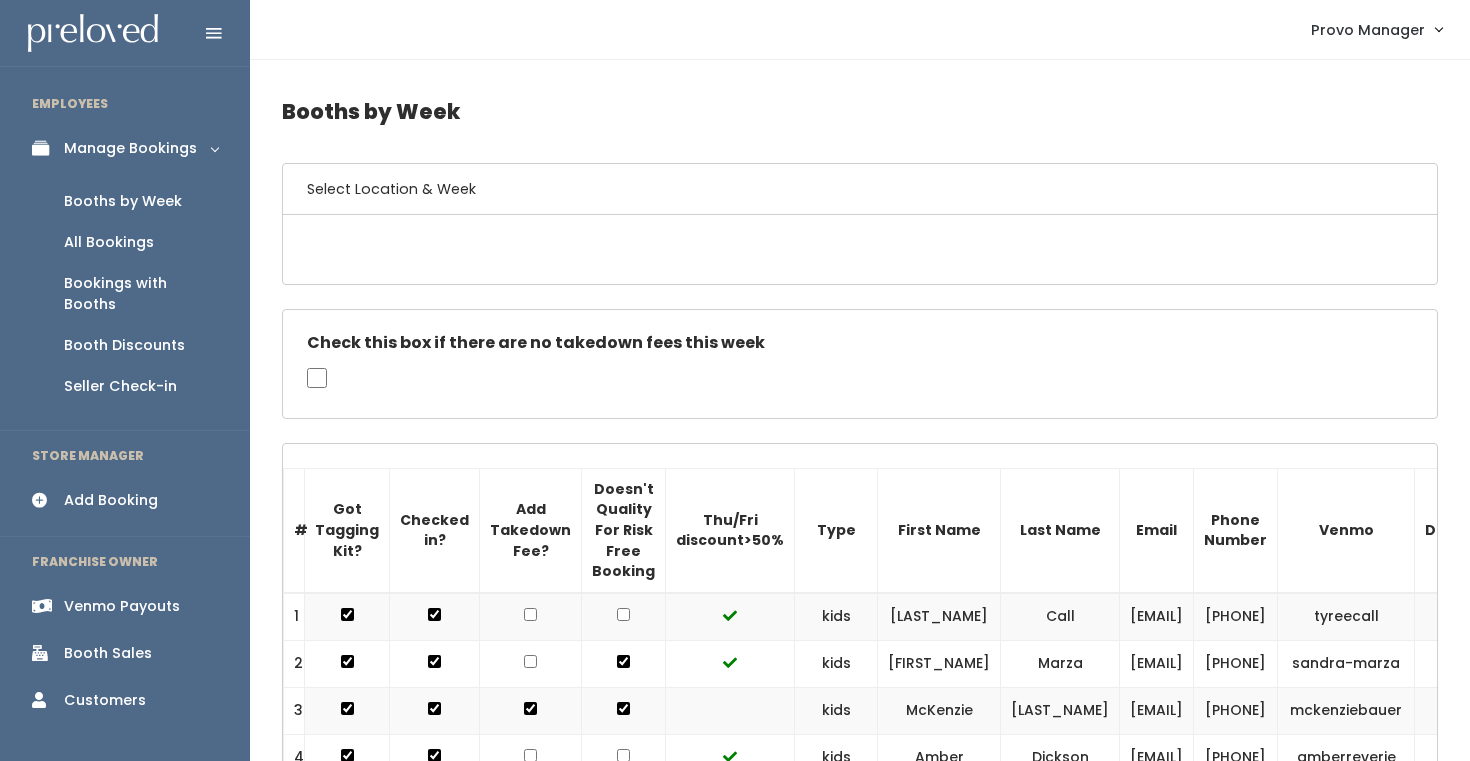 scroll, scrollTop: 2073, scrollLeft: 0, axis: vertical 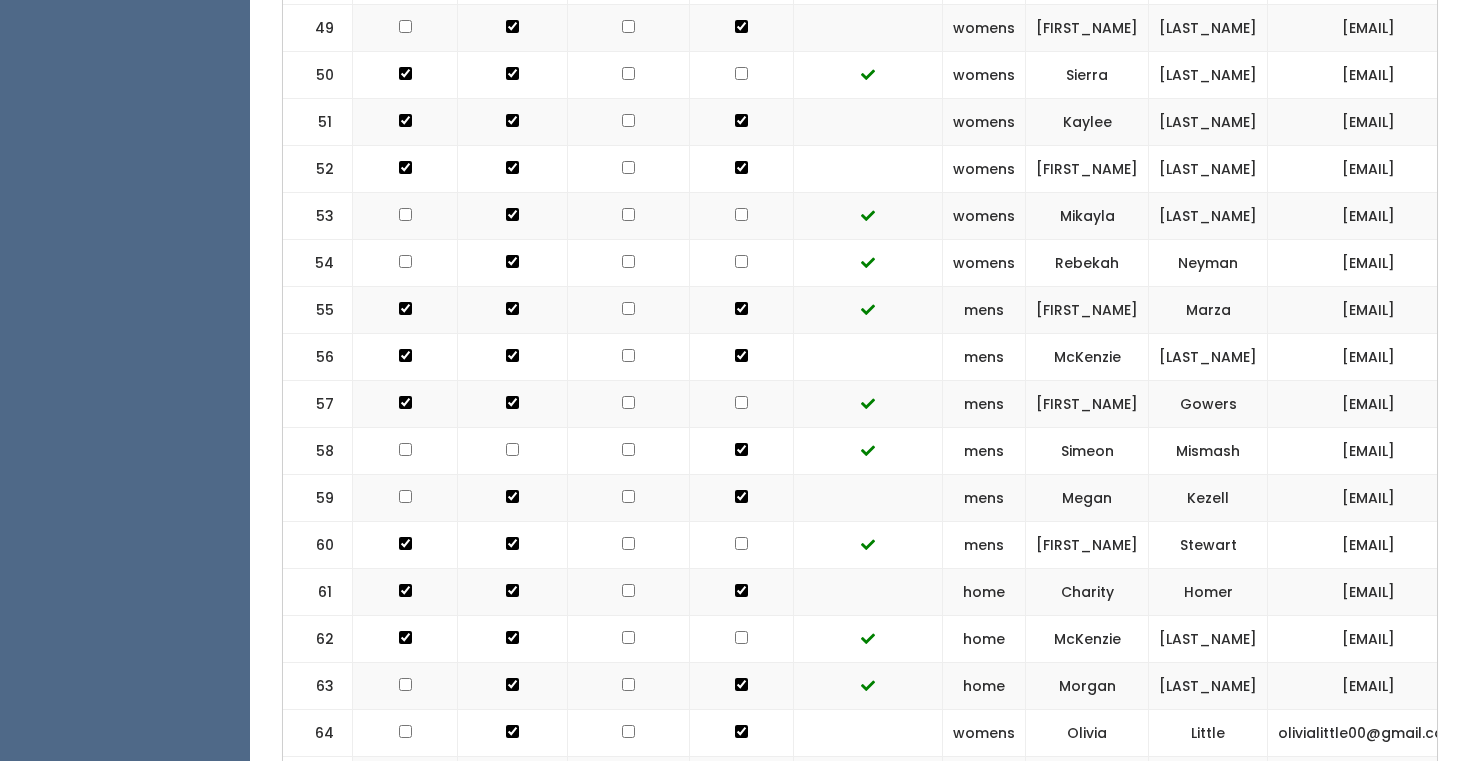 click at bounding box center [628, -2204] 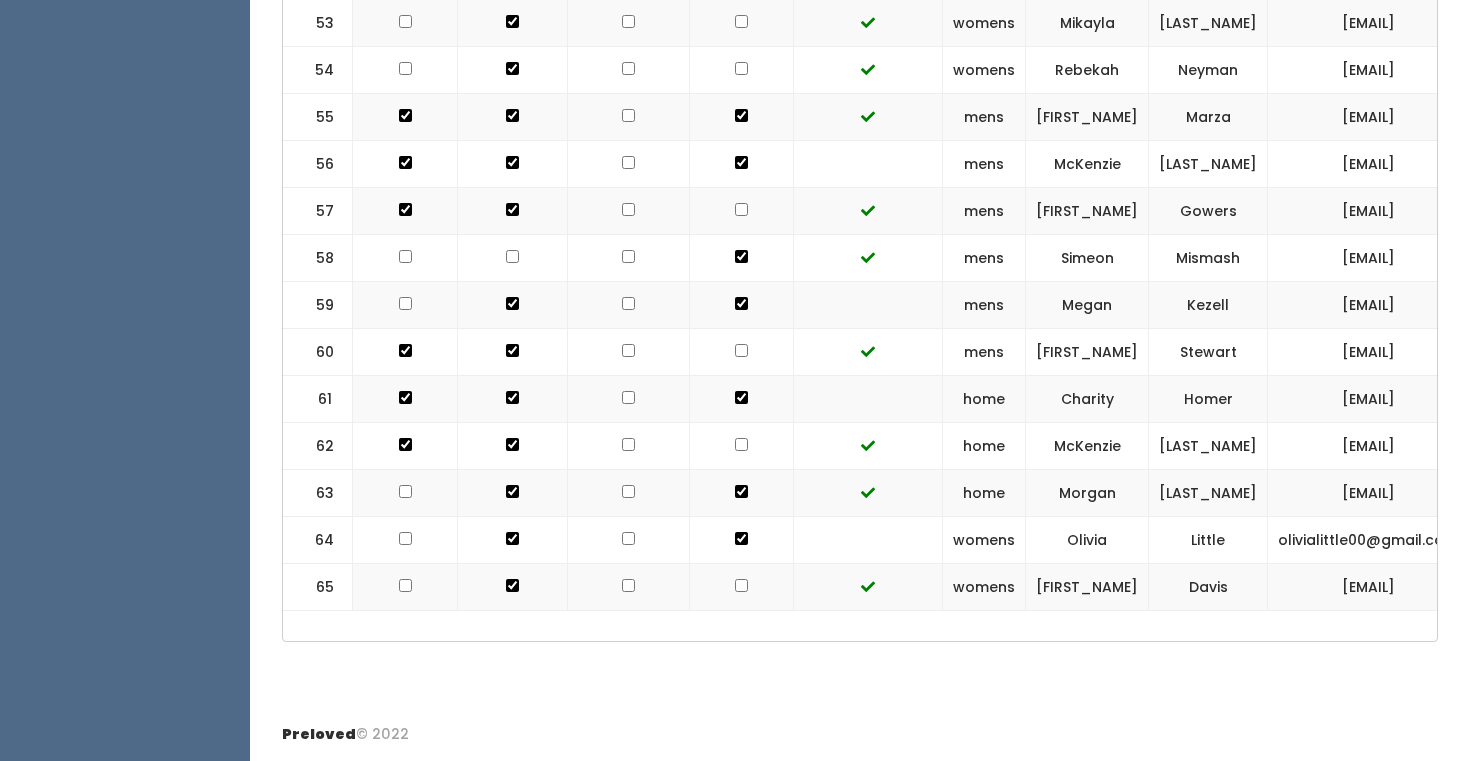 scroll, scrollTop: 3205, scrollLeft: 0, axis: vertical 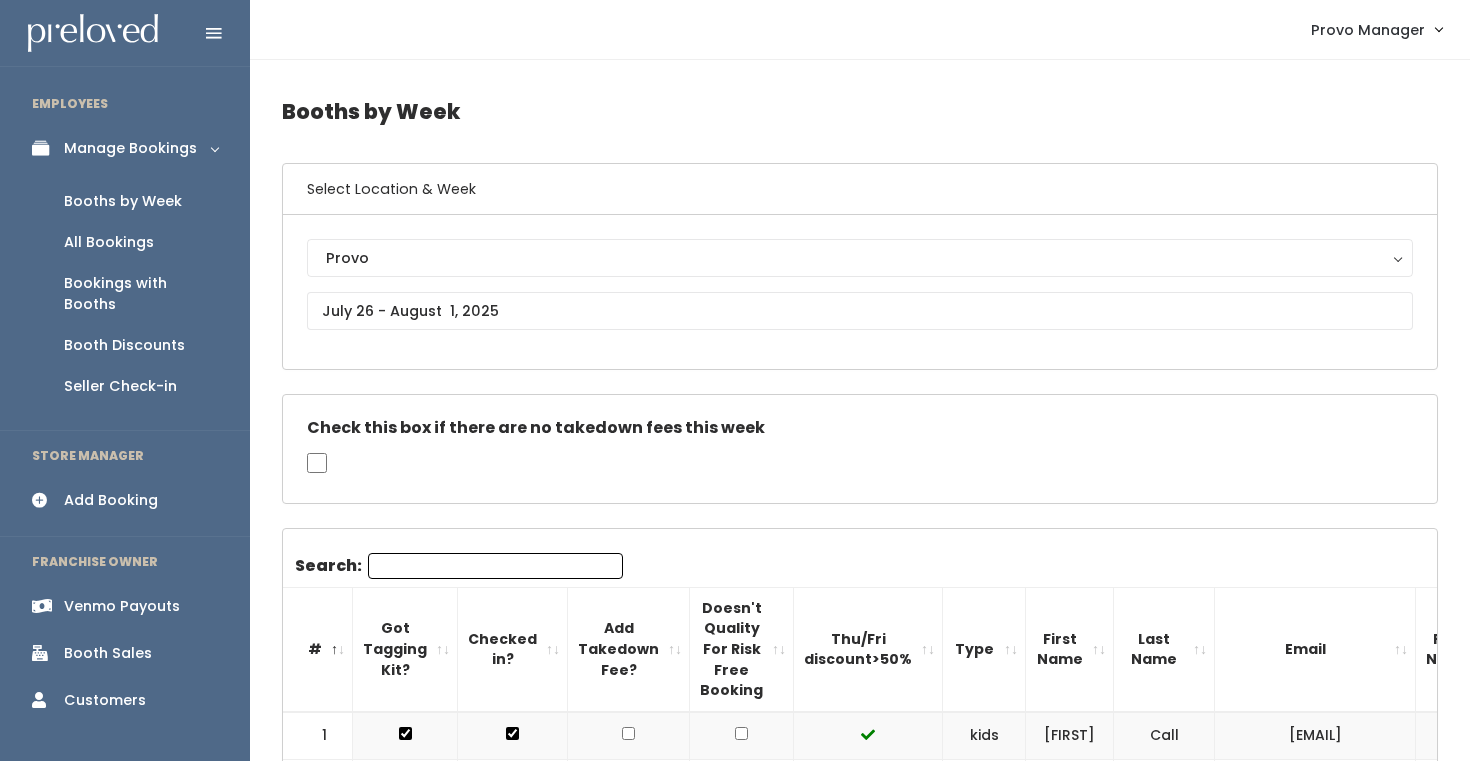 click on "Venmo Payouts" at bounding box center [122, 606] 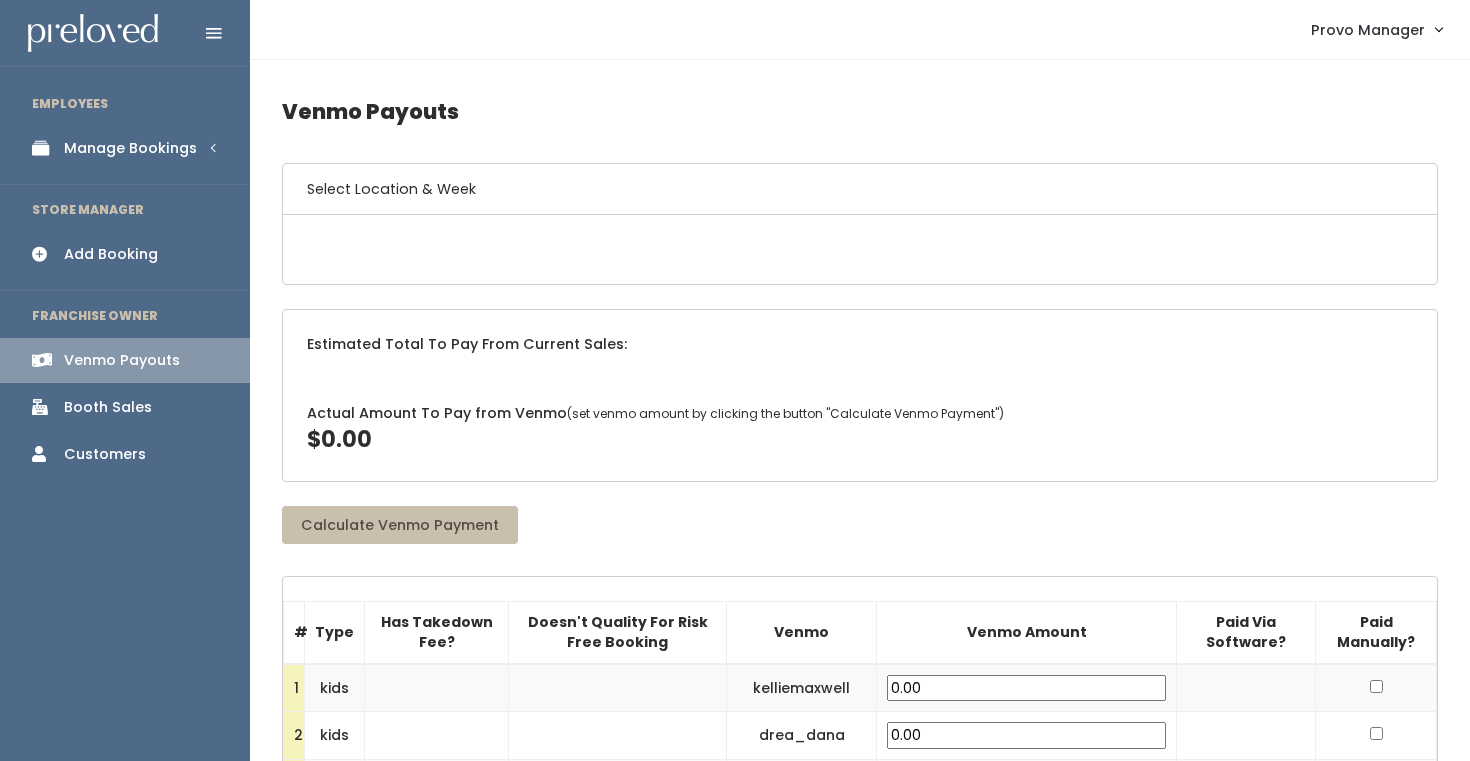scroll, scrollTop: 0, scrollLeft: 0, axis: both 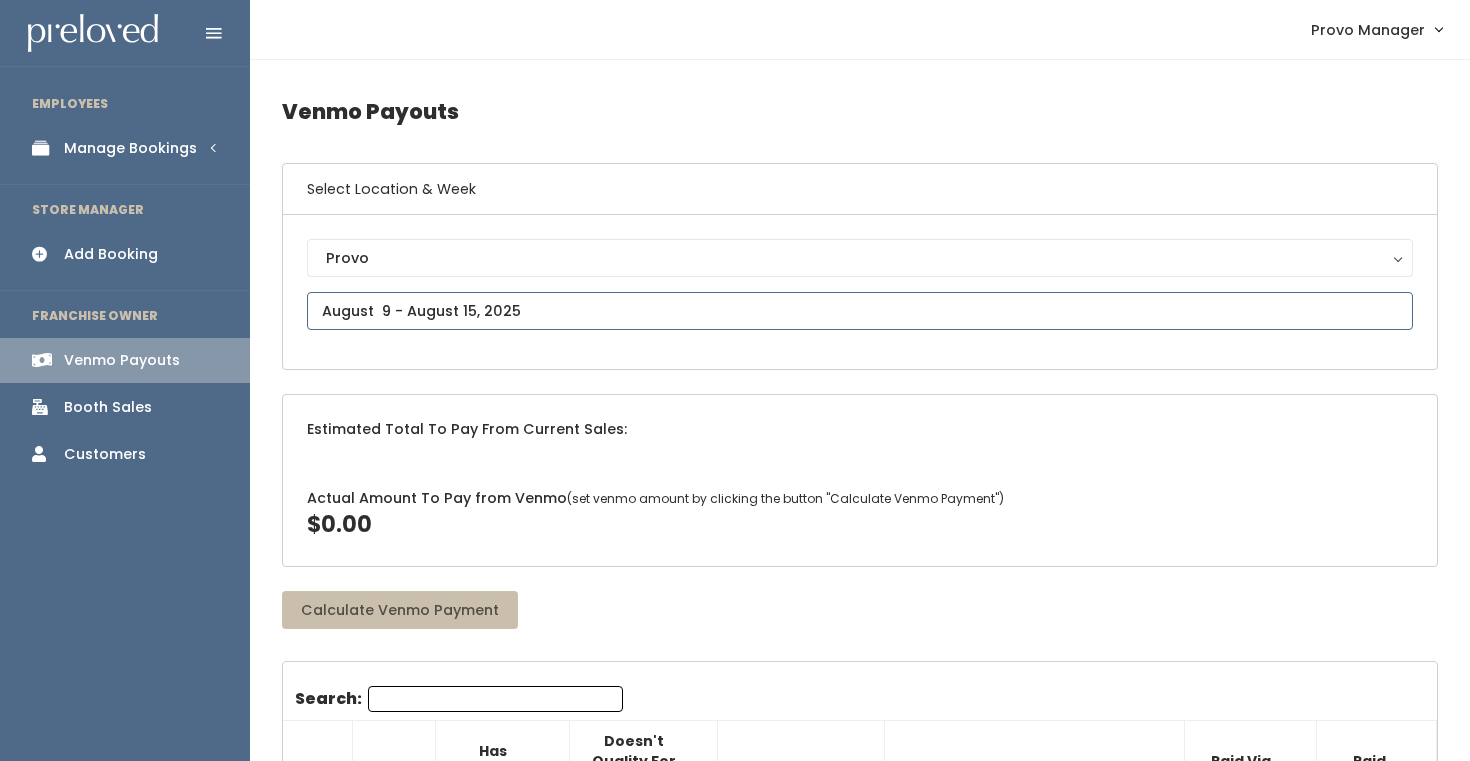 click at bounding box center [860, 311] 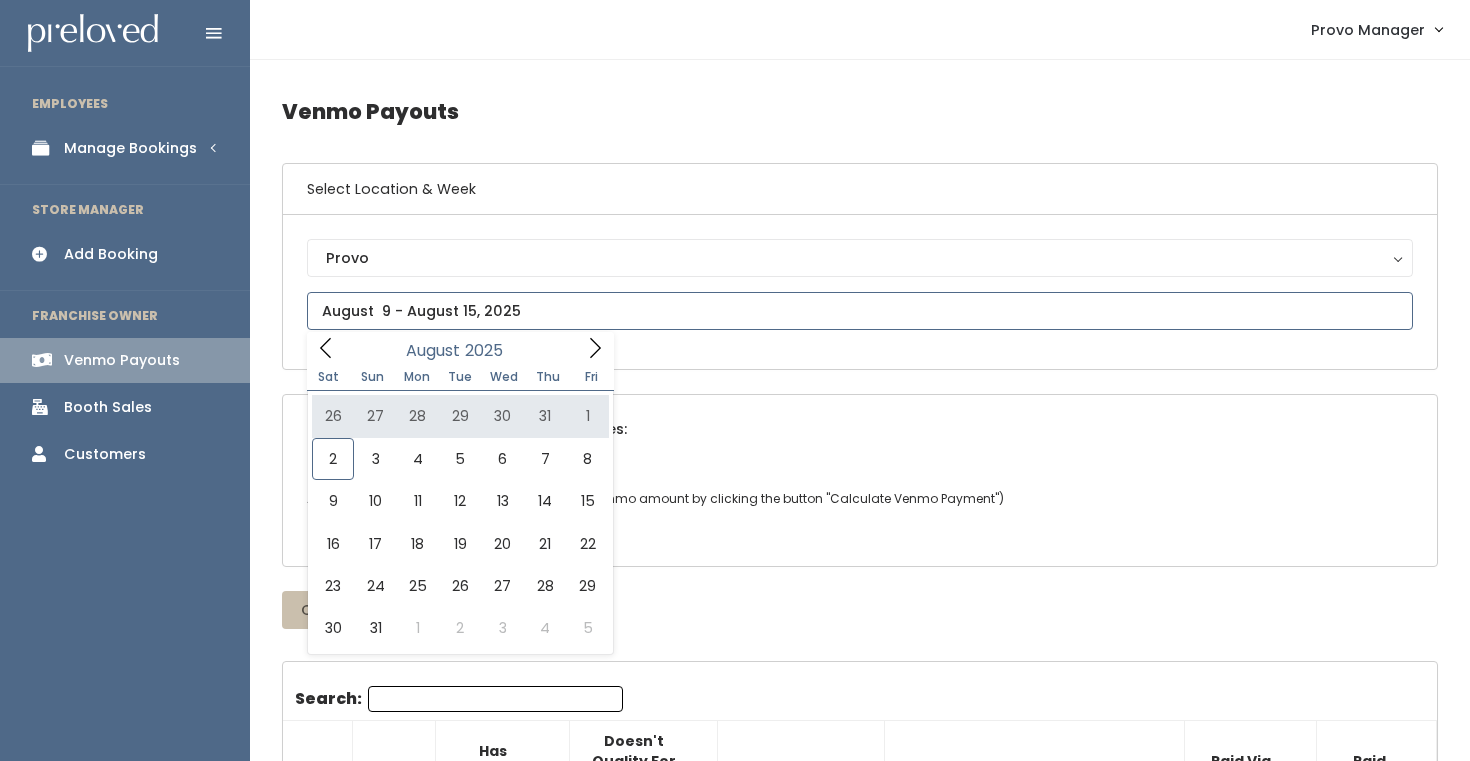 type on "July 26 to August 1" 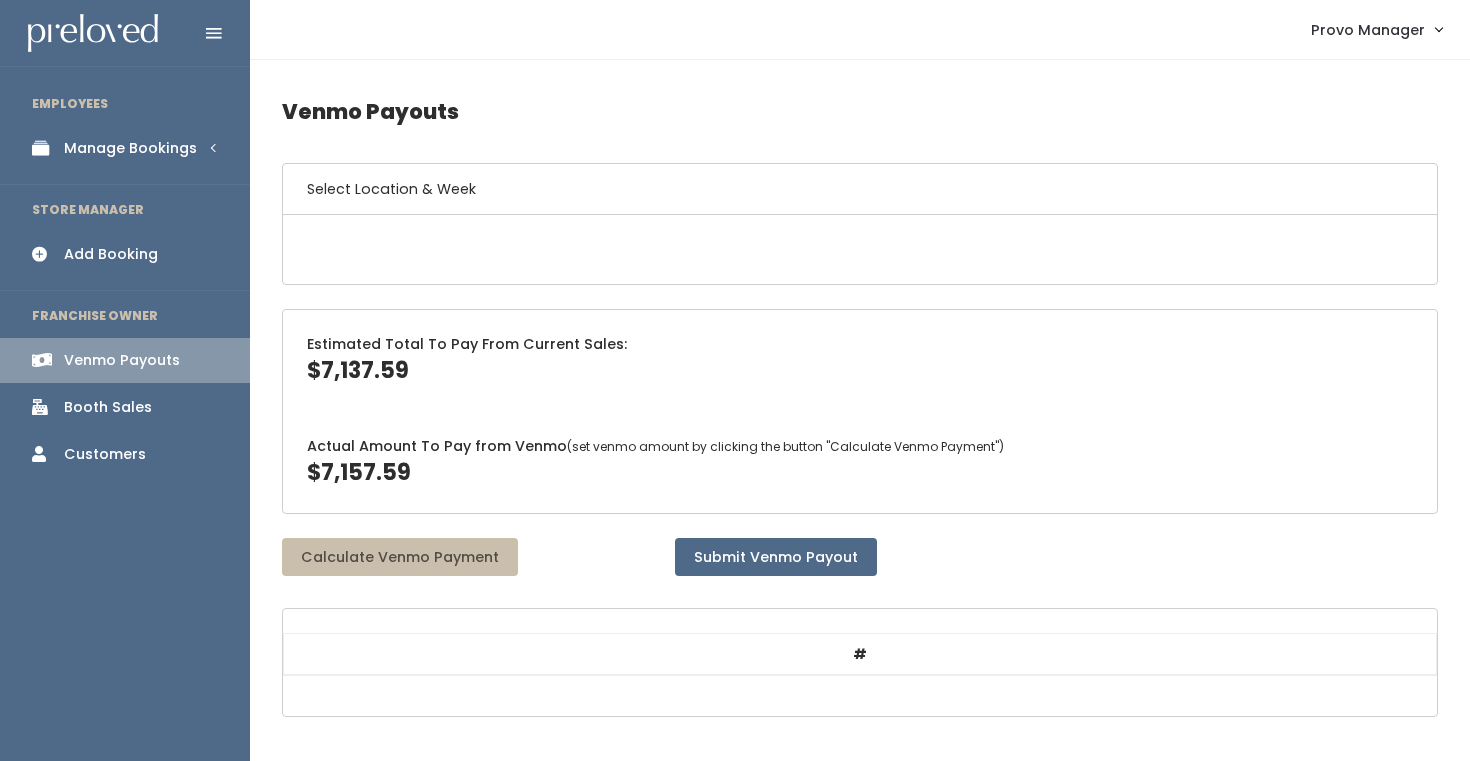 scroll, scrollTop: 0, scrollLeft: 0, axis: both 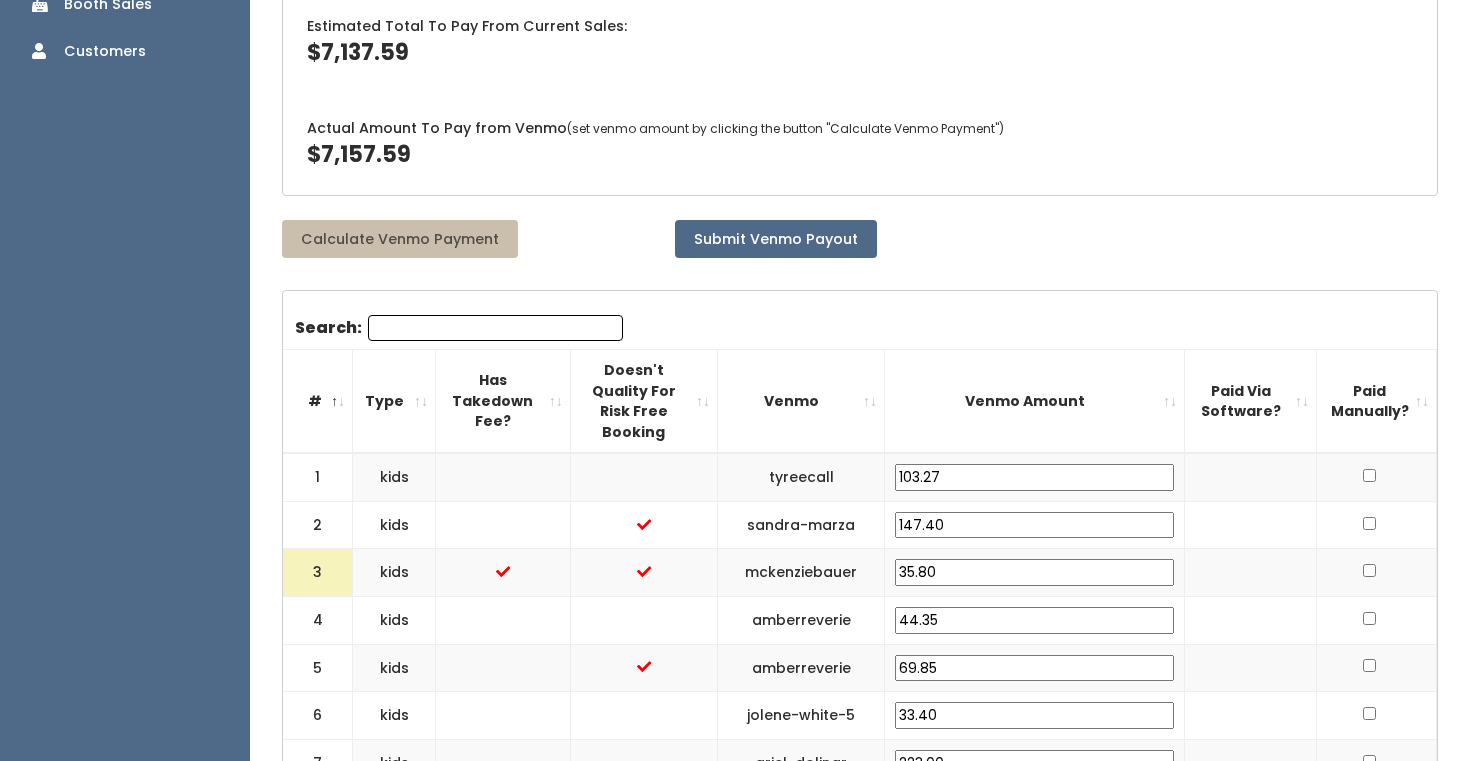 click on "35.80" at bounding box center (1034, 572) 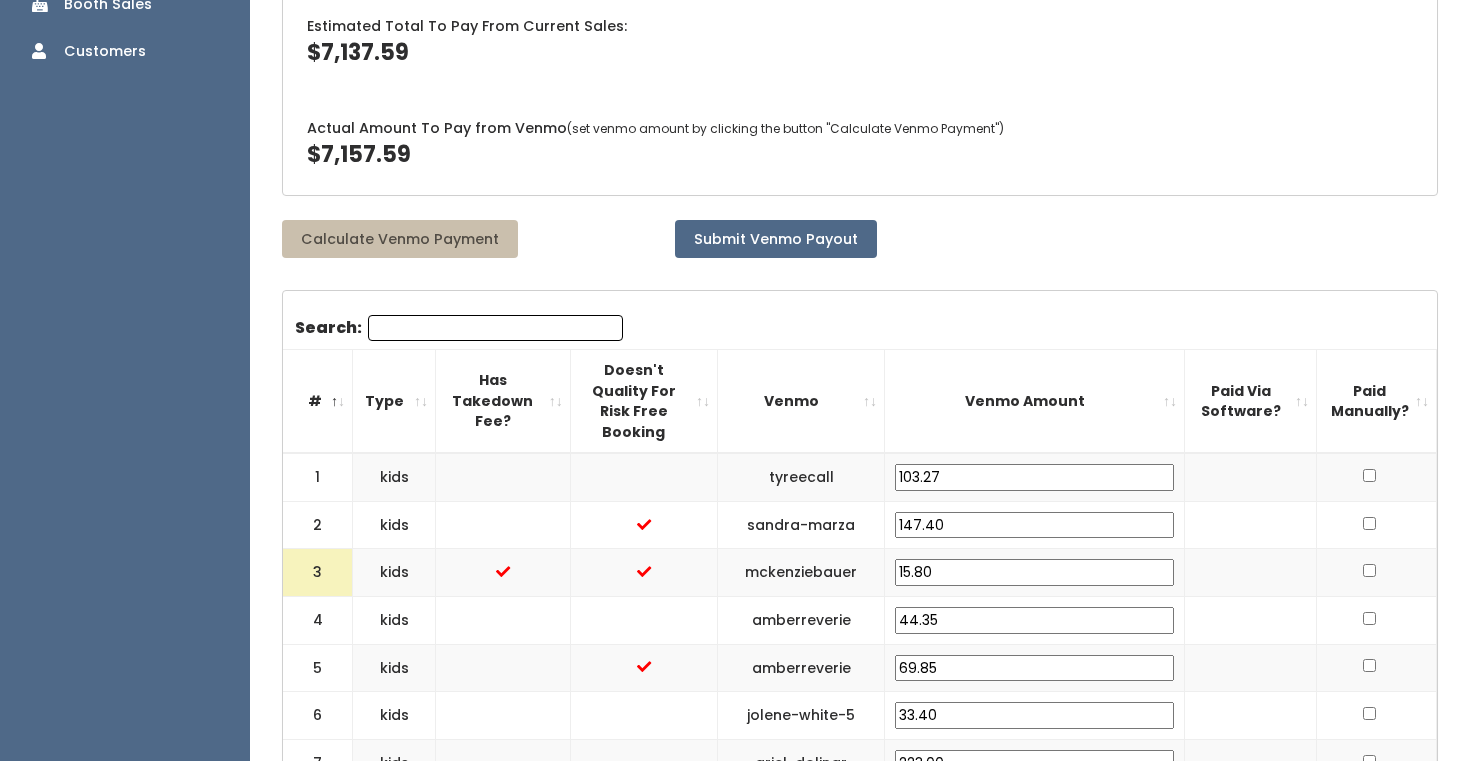 type on "15.80" 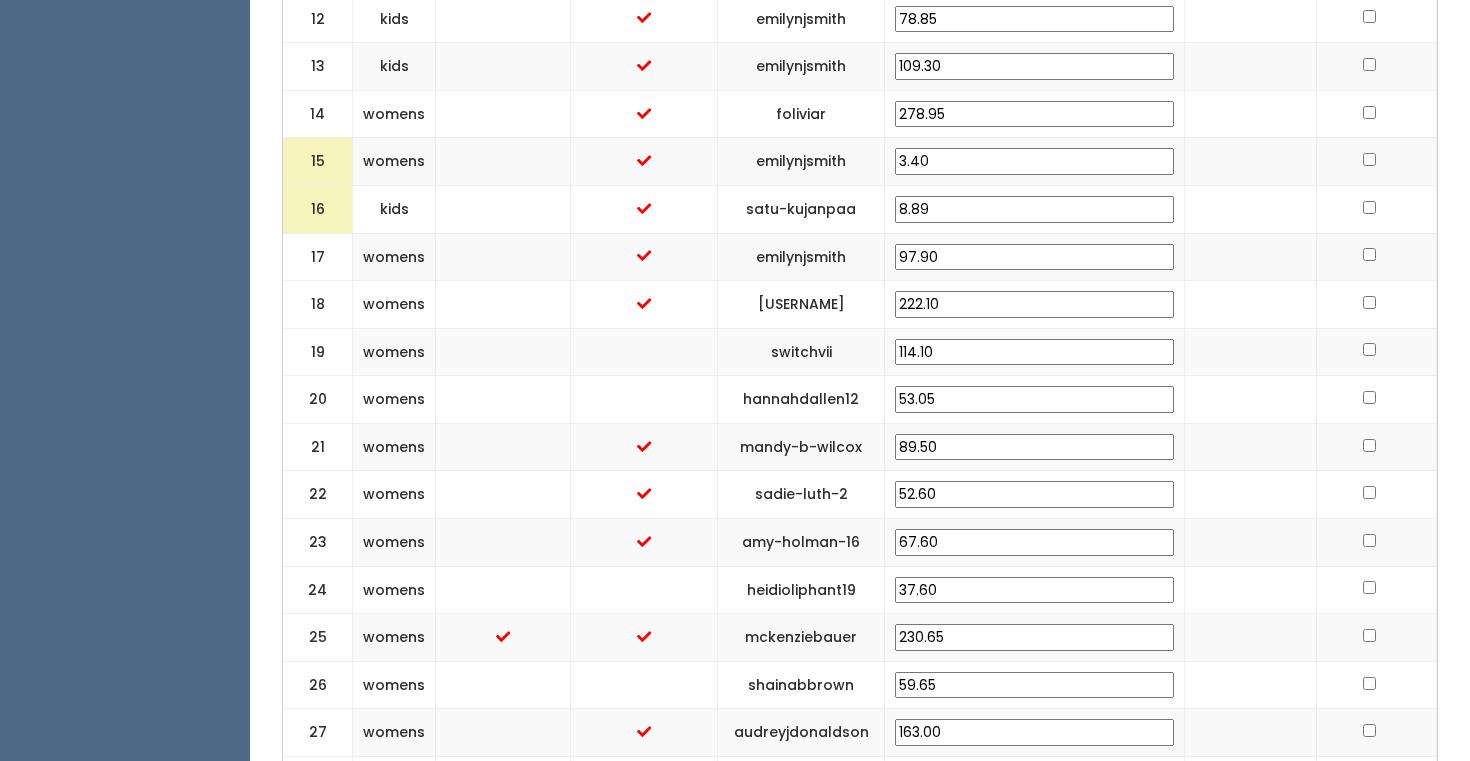 scroll, scrollTop: 1426, scrollLeft: 0, axis: vertical 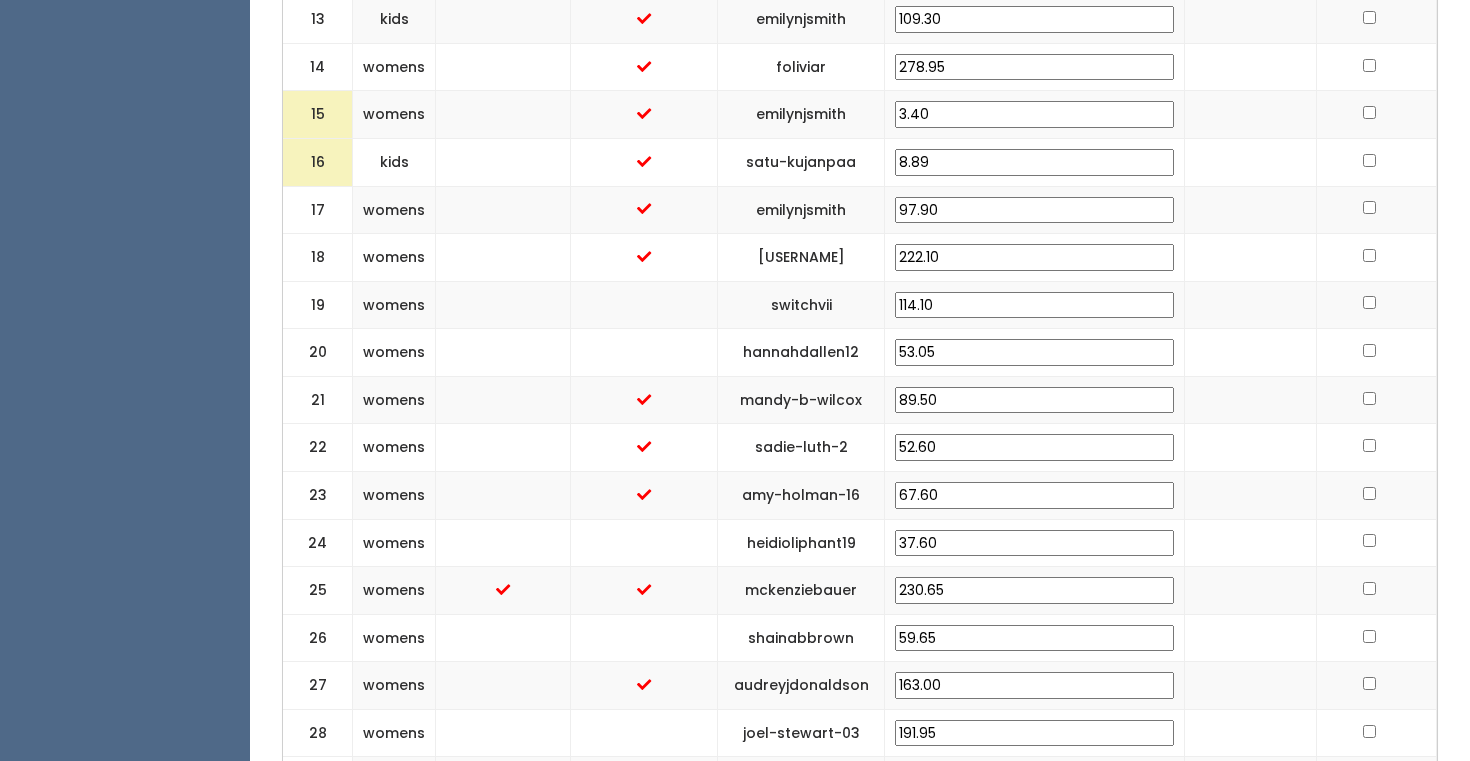 click on "230.65" at bounding box center [1034, 590] 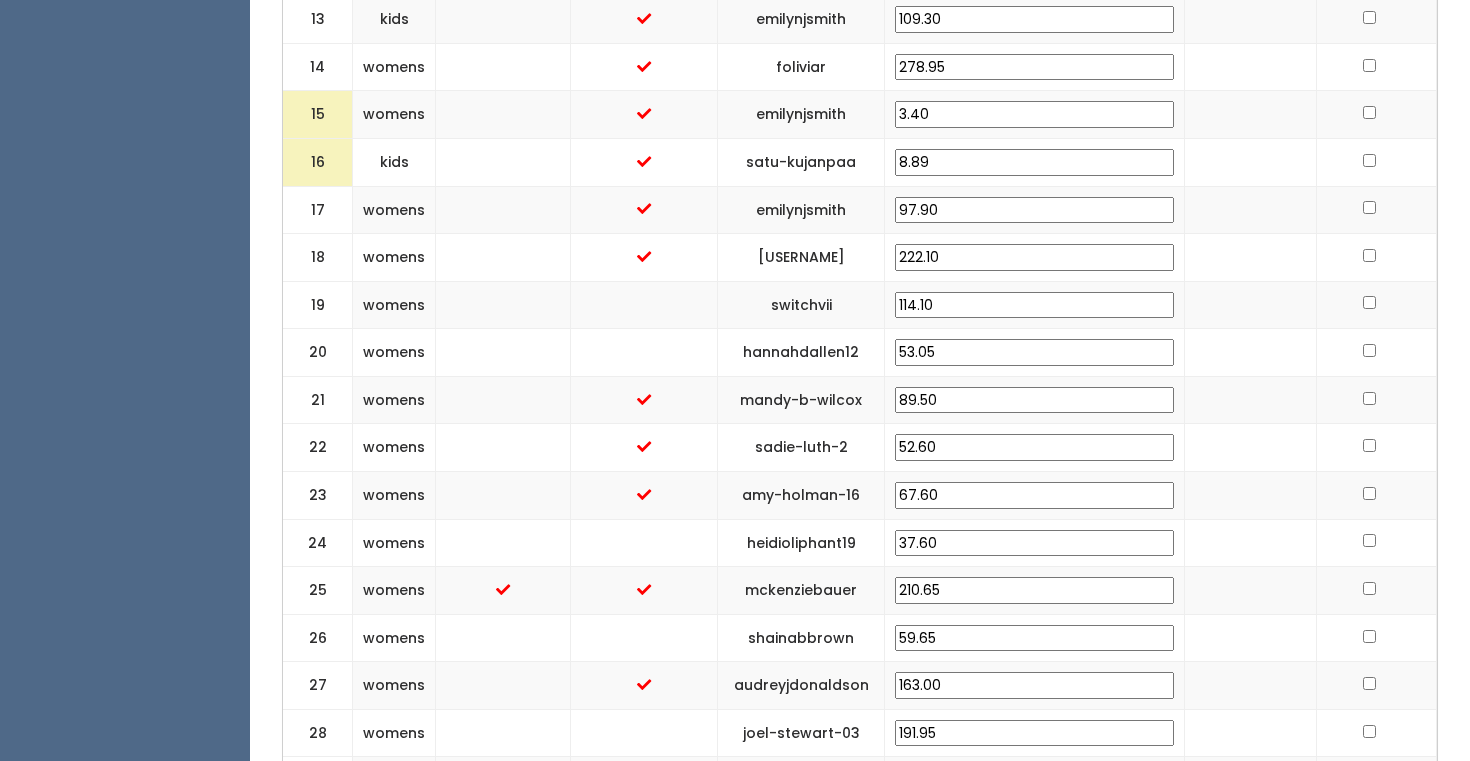 type on "210.65" 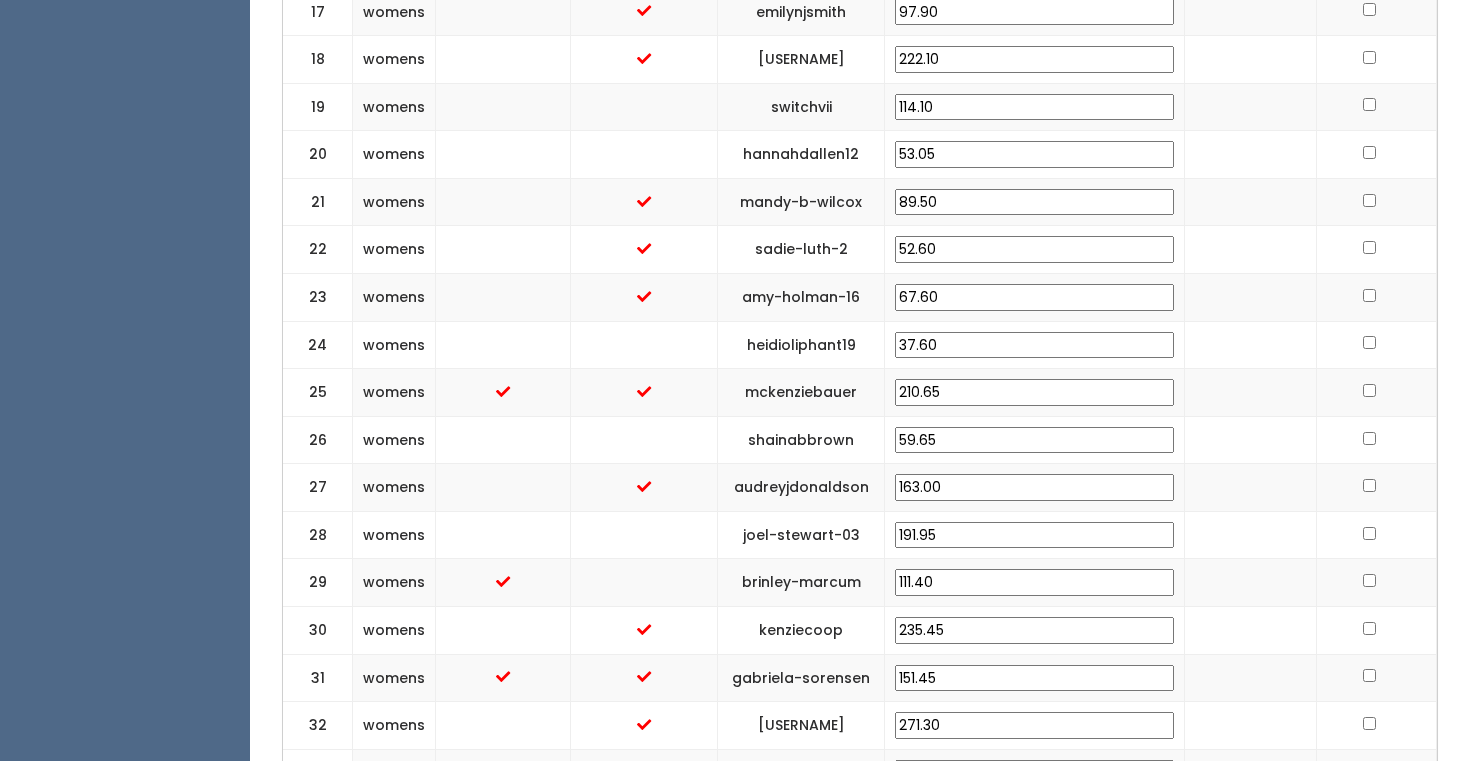scroll, scrollTop: 1633, scrollLeft: 0, axis: vertical 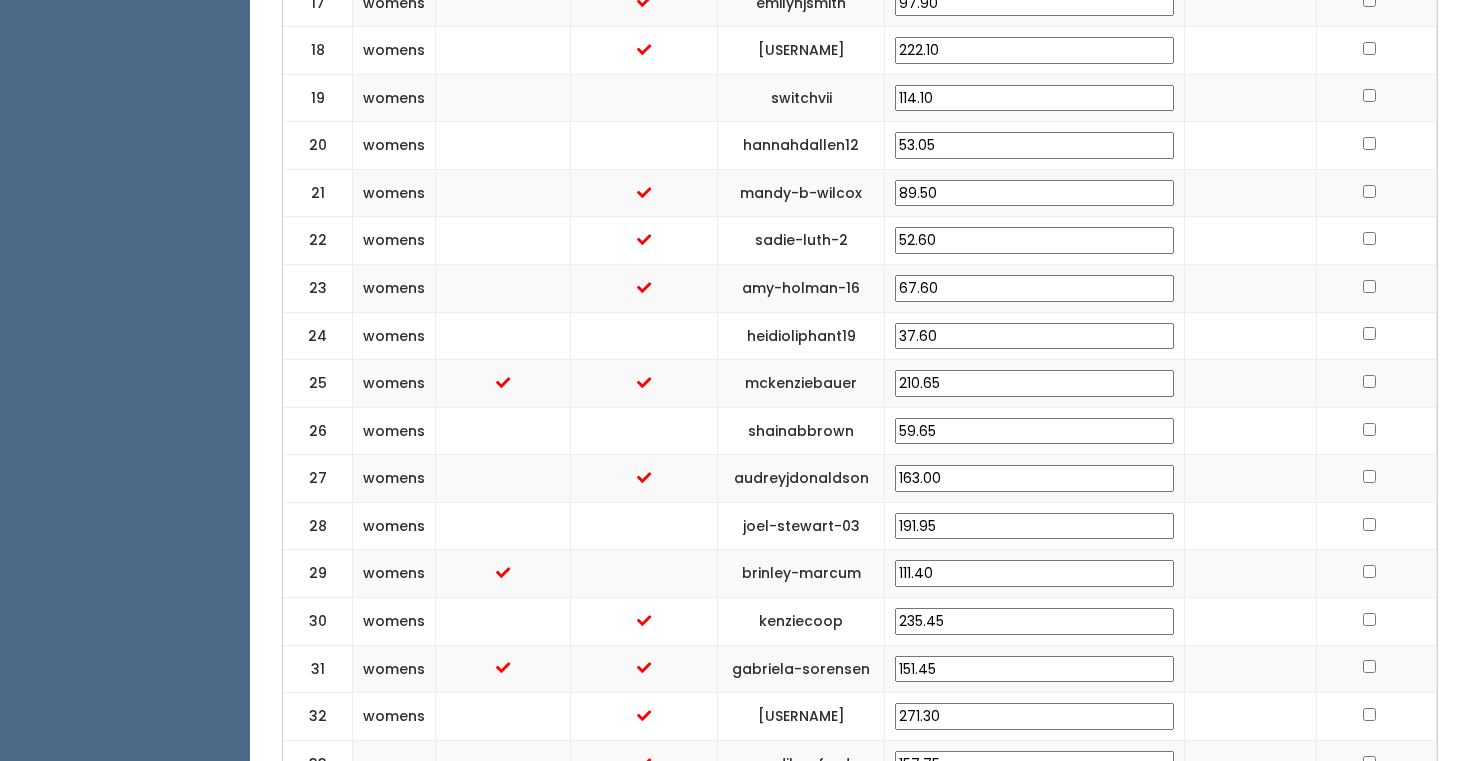click on "111.40" at bounding box center [1034, 573] 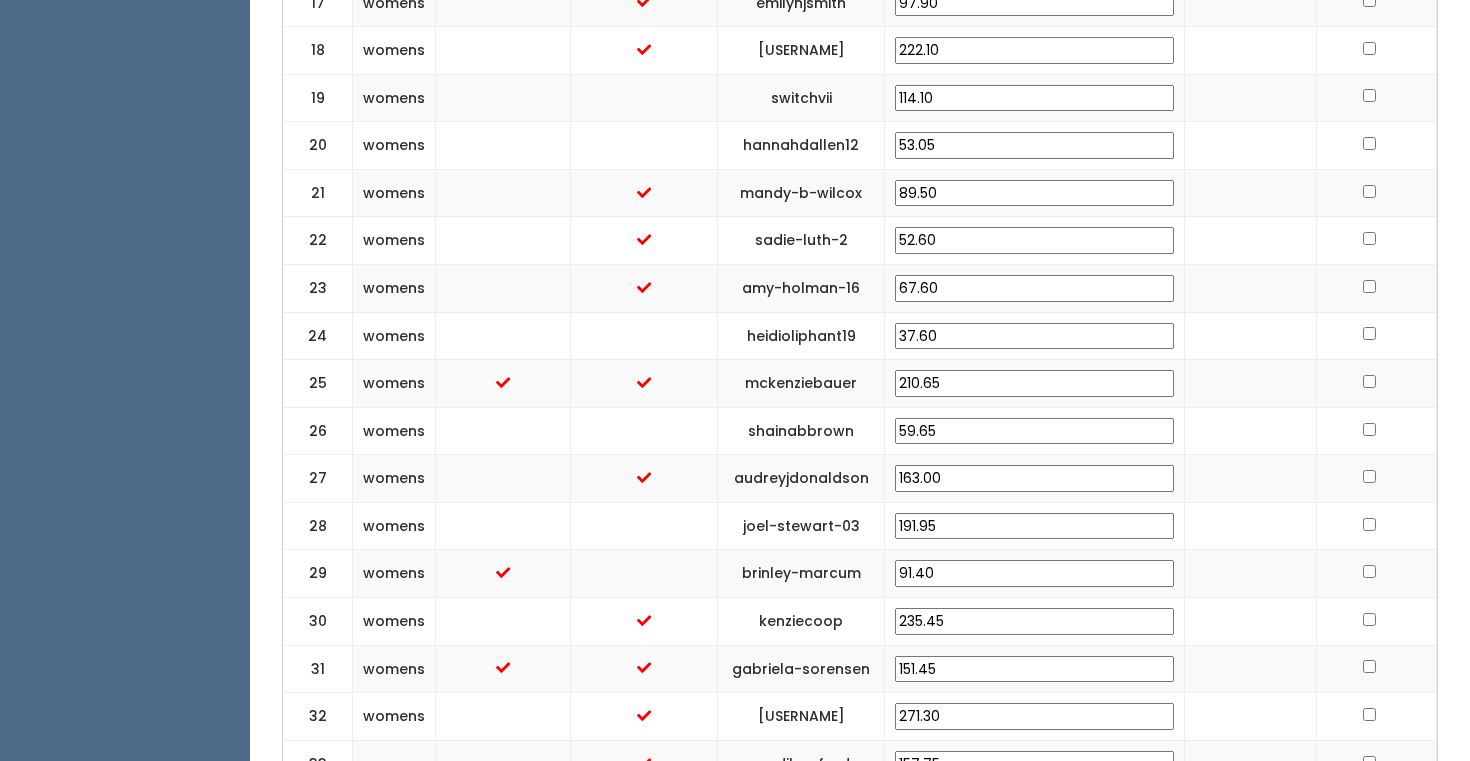 type on "91.40" 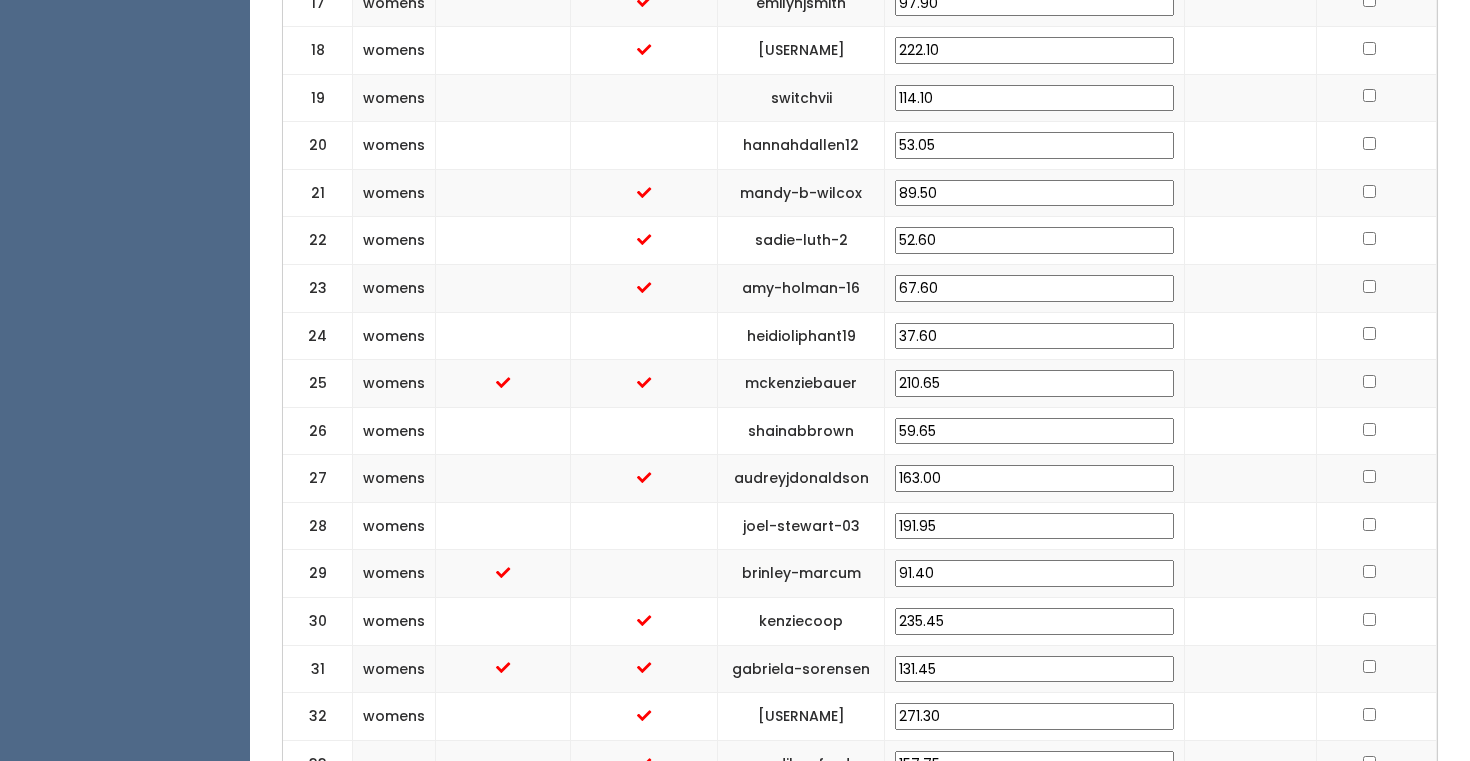 type on "131.45" 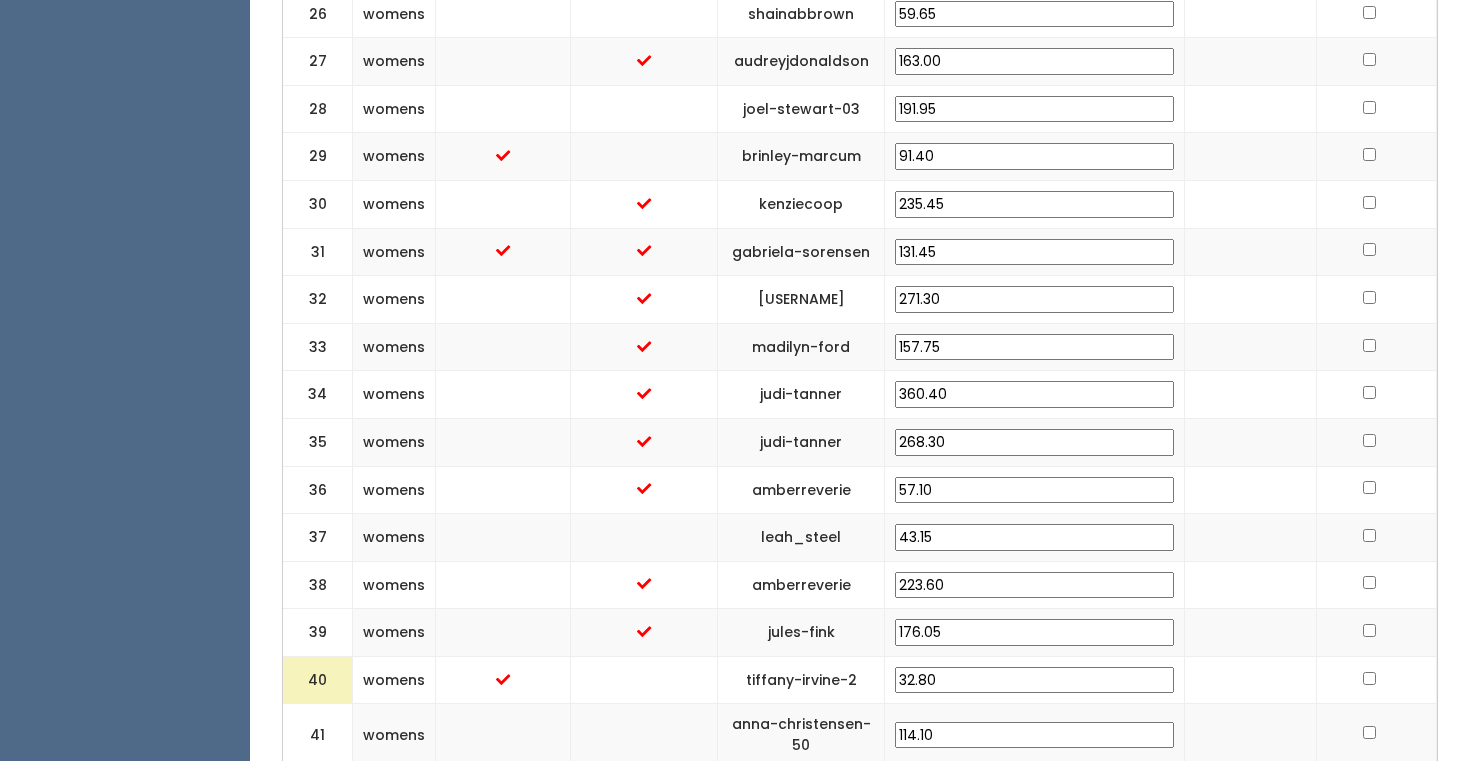 scroll, scrollTop: 2060, scrollLeft: 0, axis: vertical 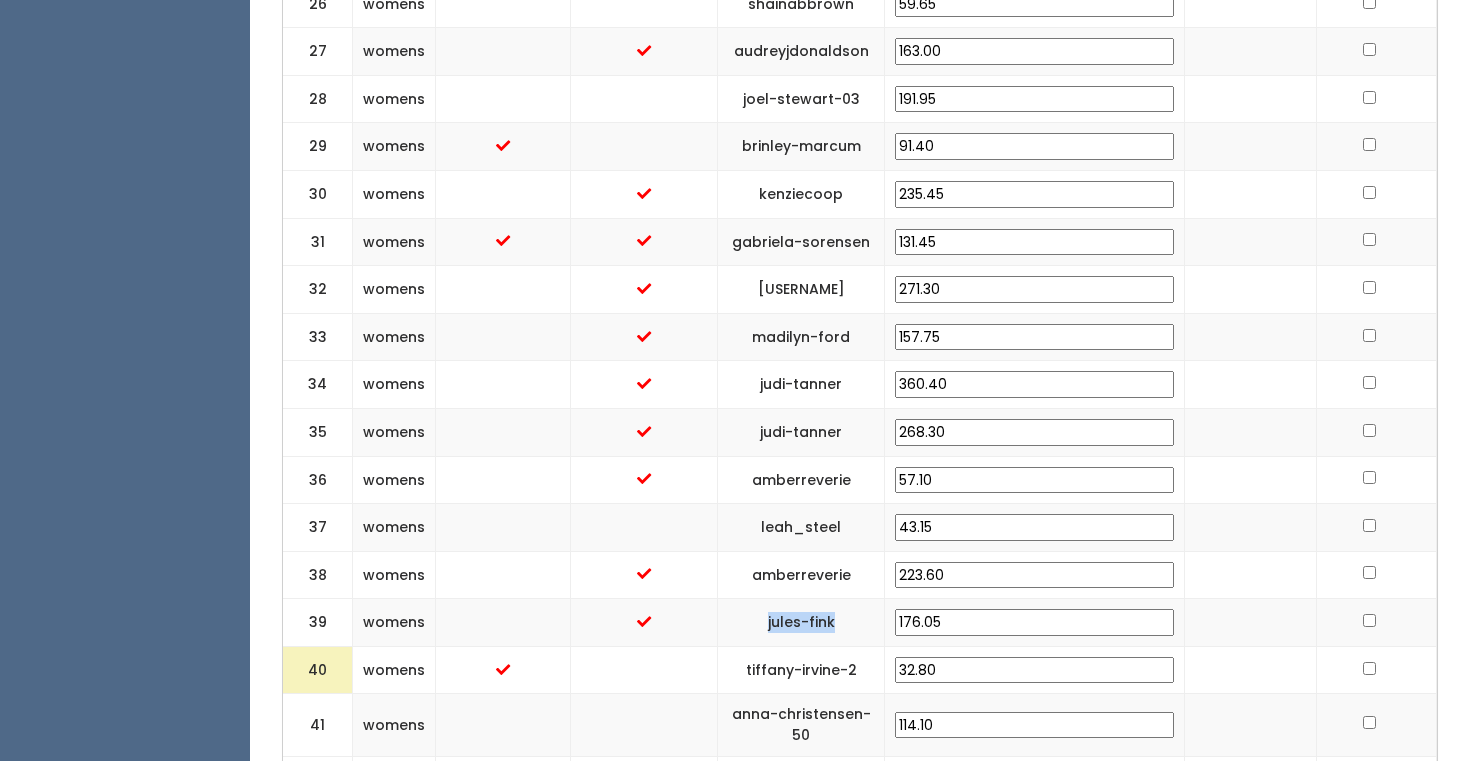 drag, startPoint x: 945, startPoint y: 580, endPoint x: 855, endPoint y: 580, distance: 90 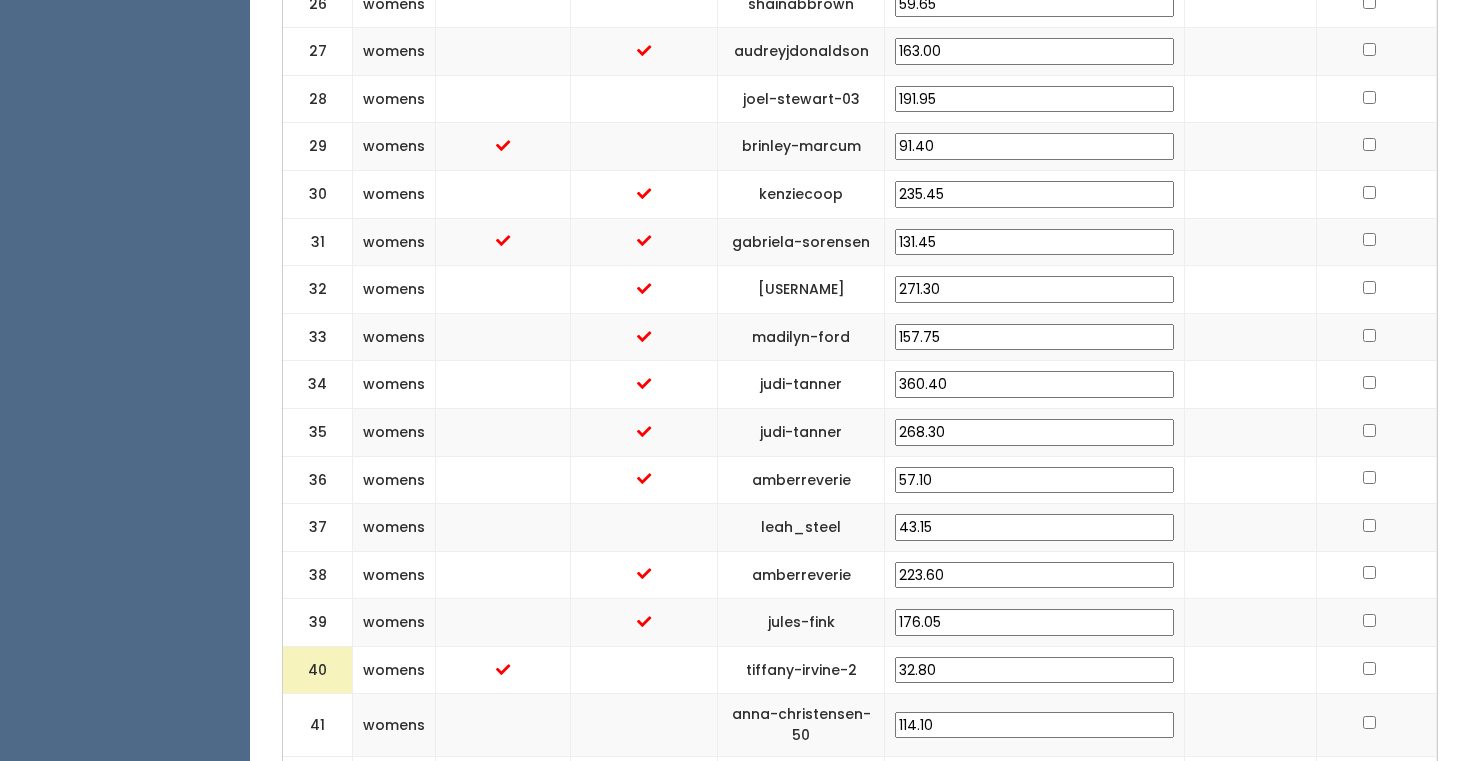 click on "176.05" at bounding box center [1034, 622] 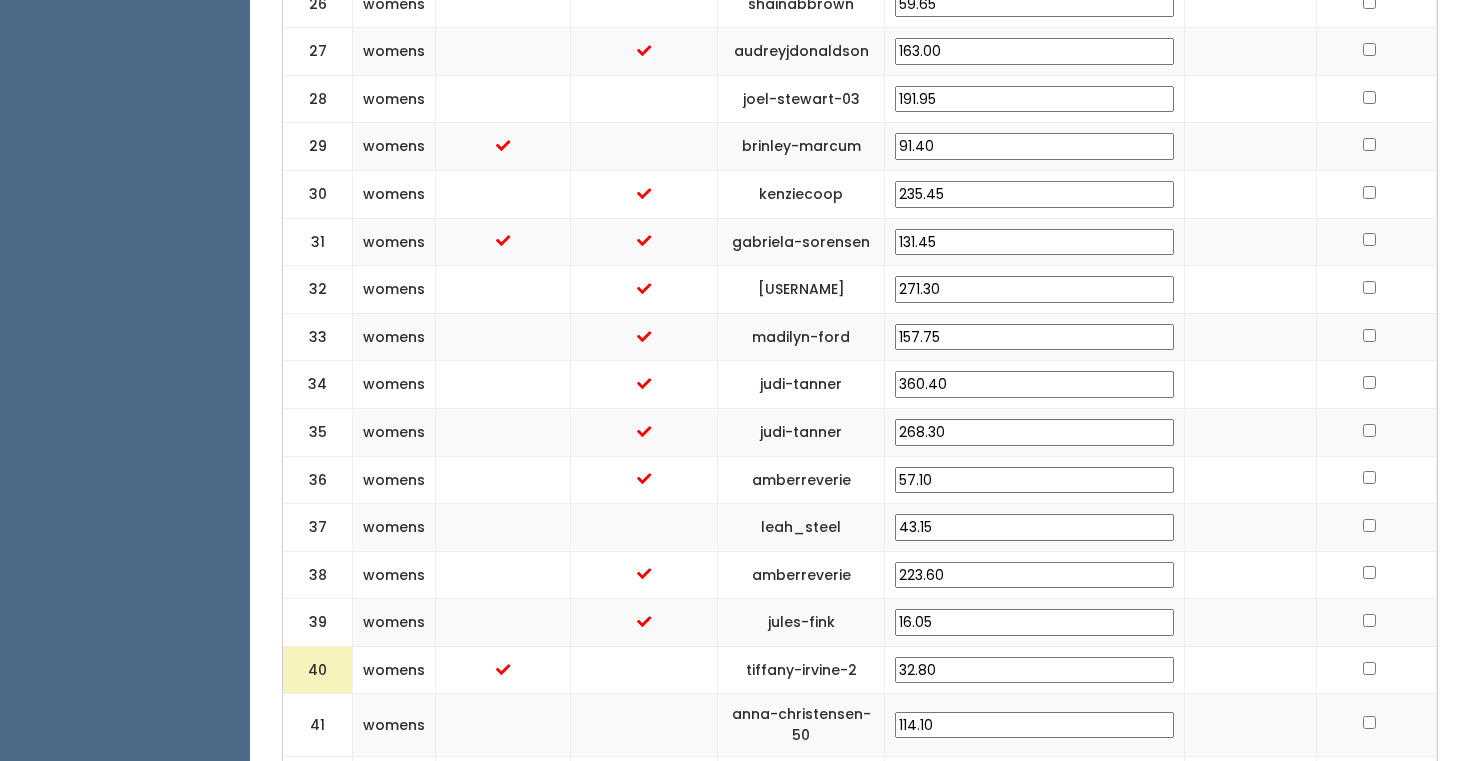 type on "176.05" 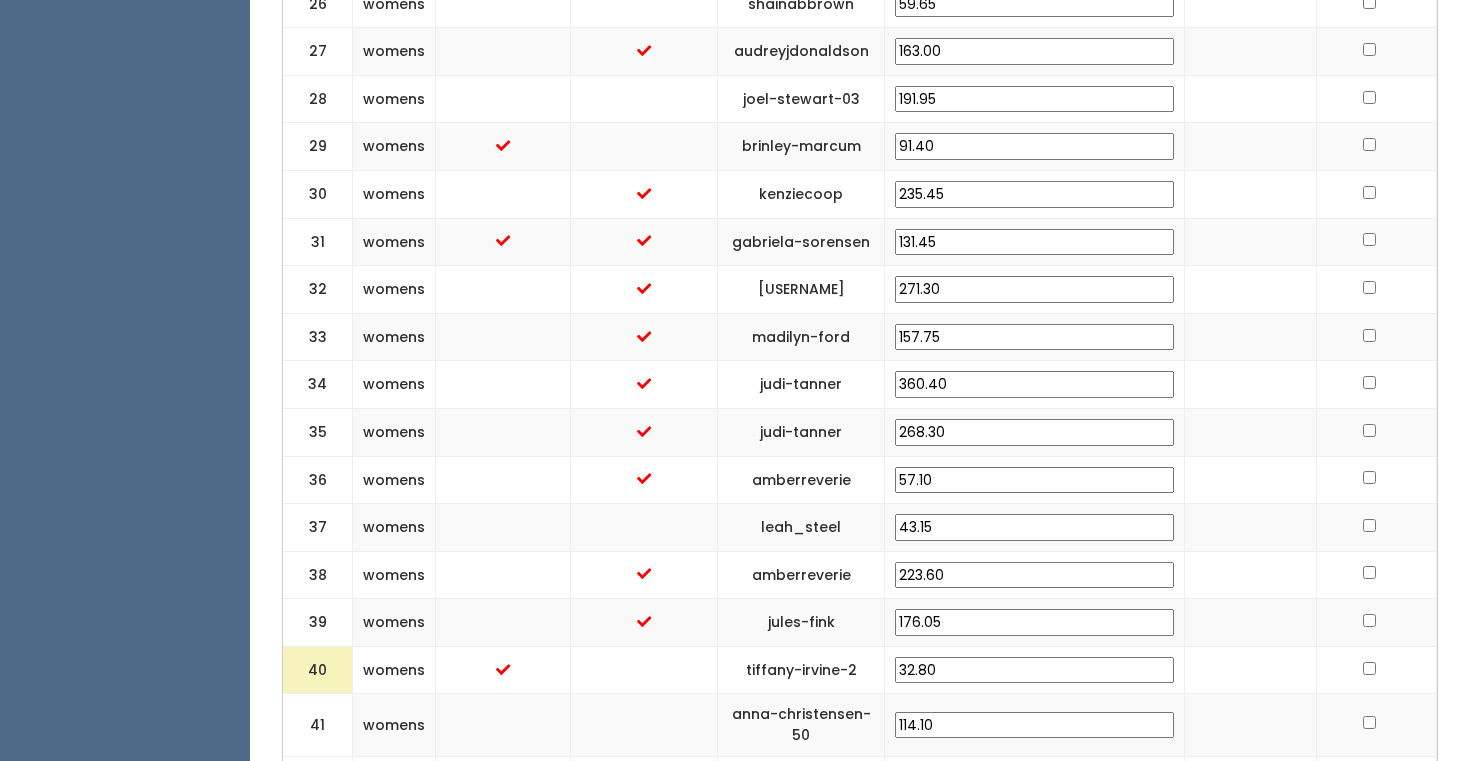 click at bounding box center (1251, 623) 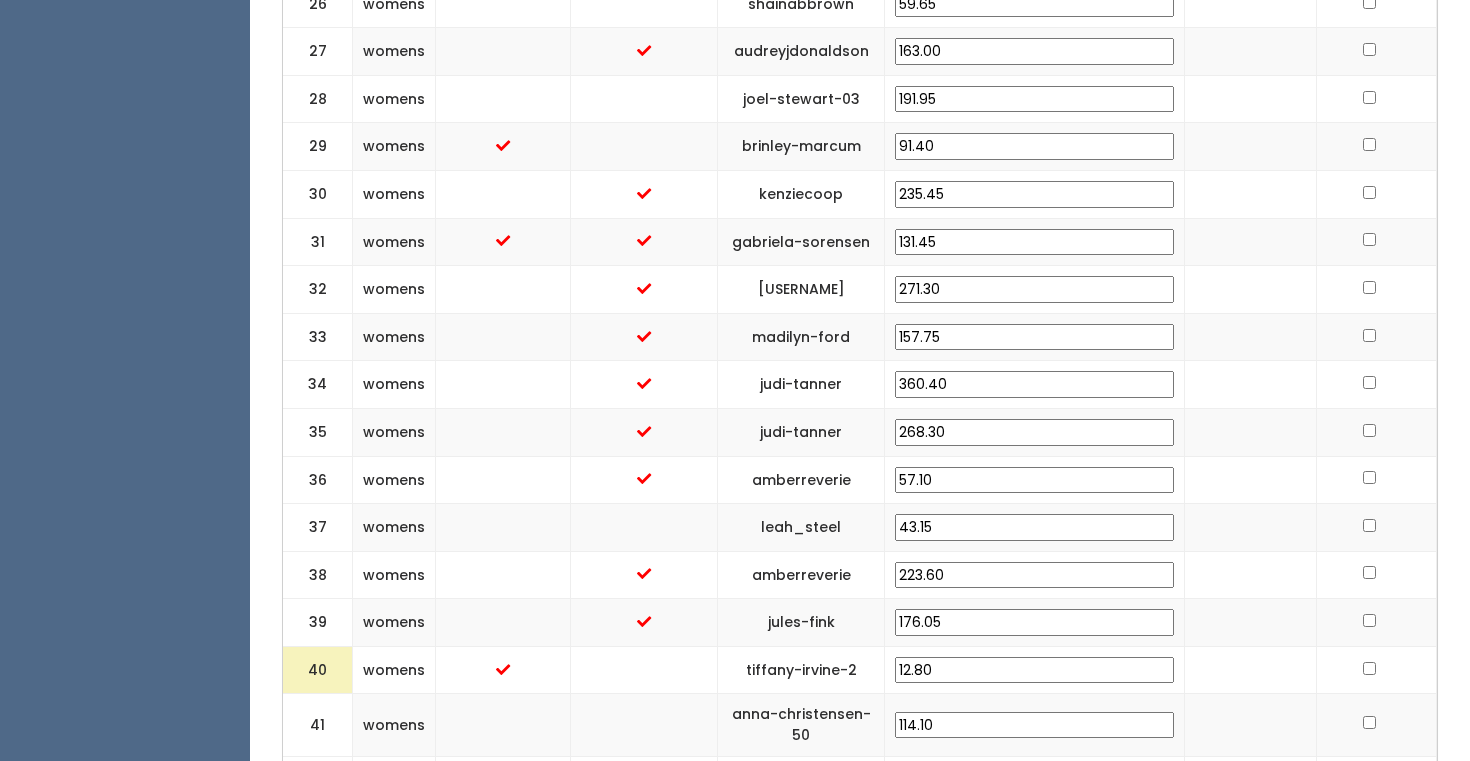 type on "12.80" 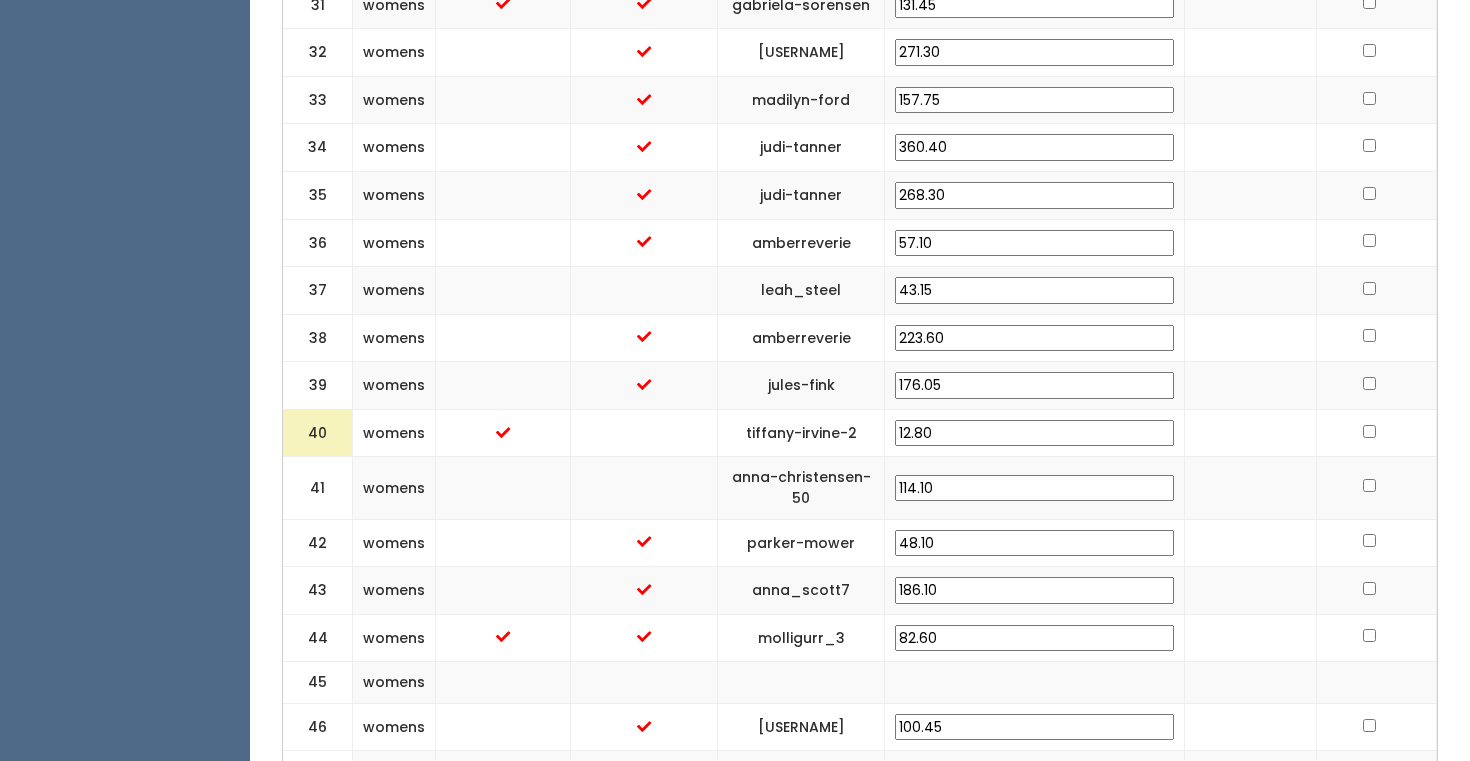 scroll, scrollTop: 2298, scrollLeft: 0, axis: vertical 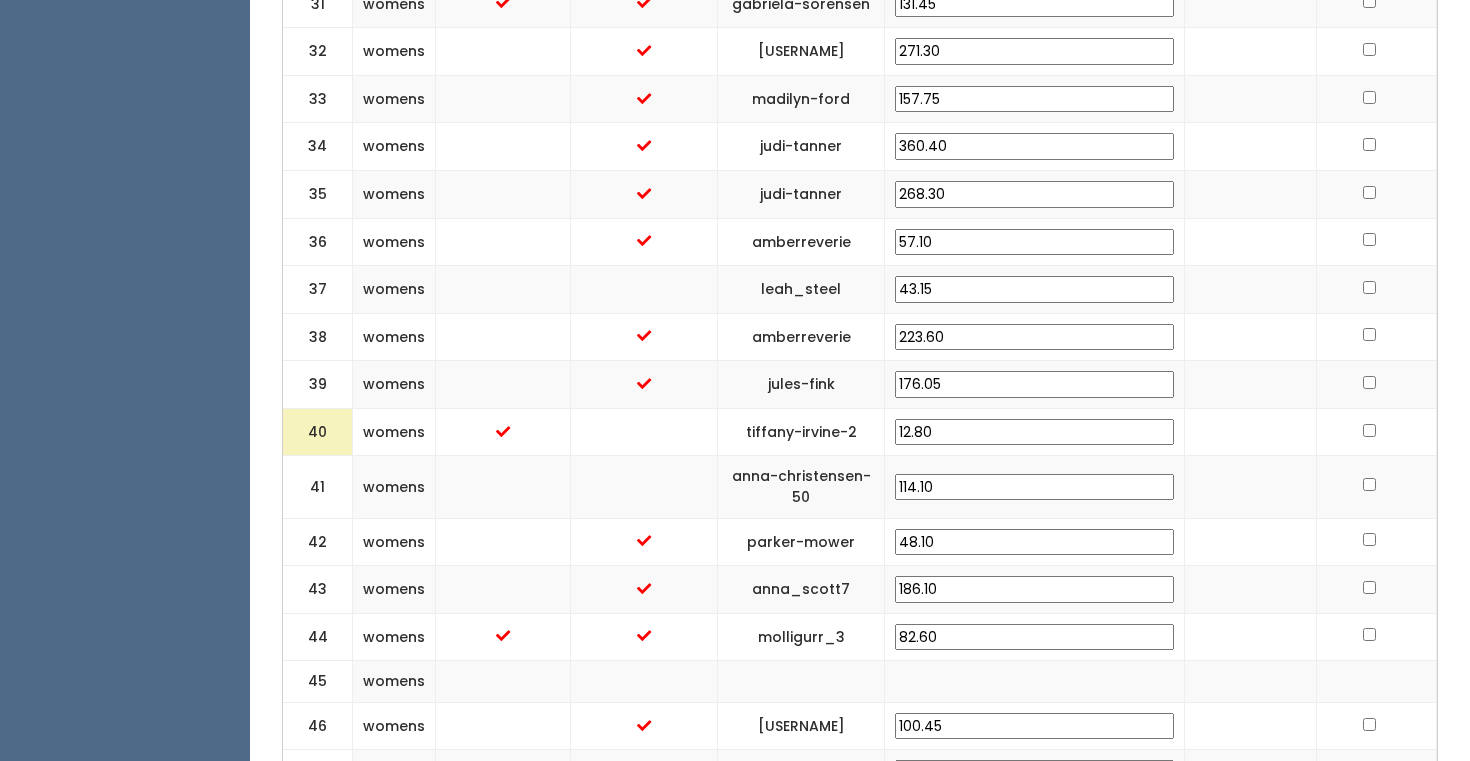 click on "82.60" at bounding box center [1034, 637] 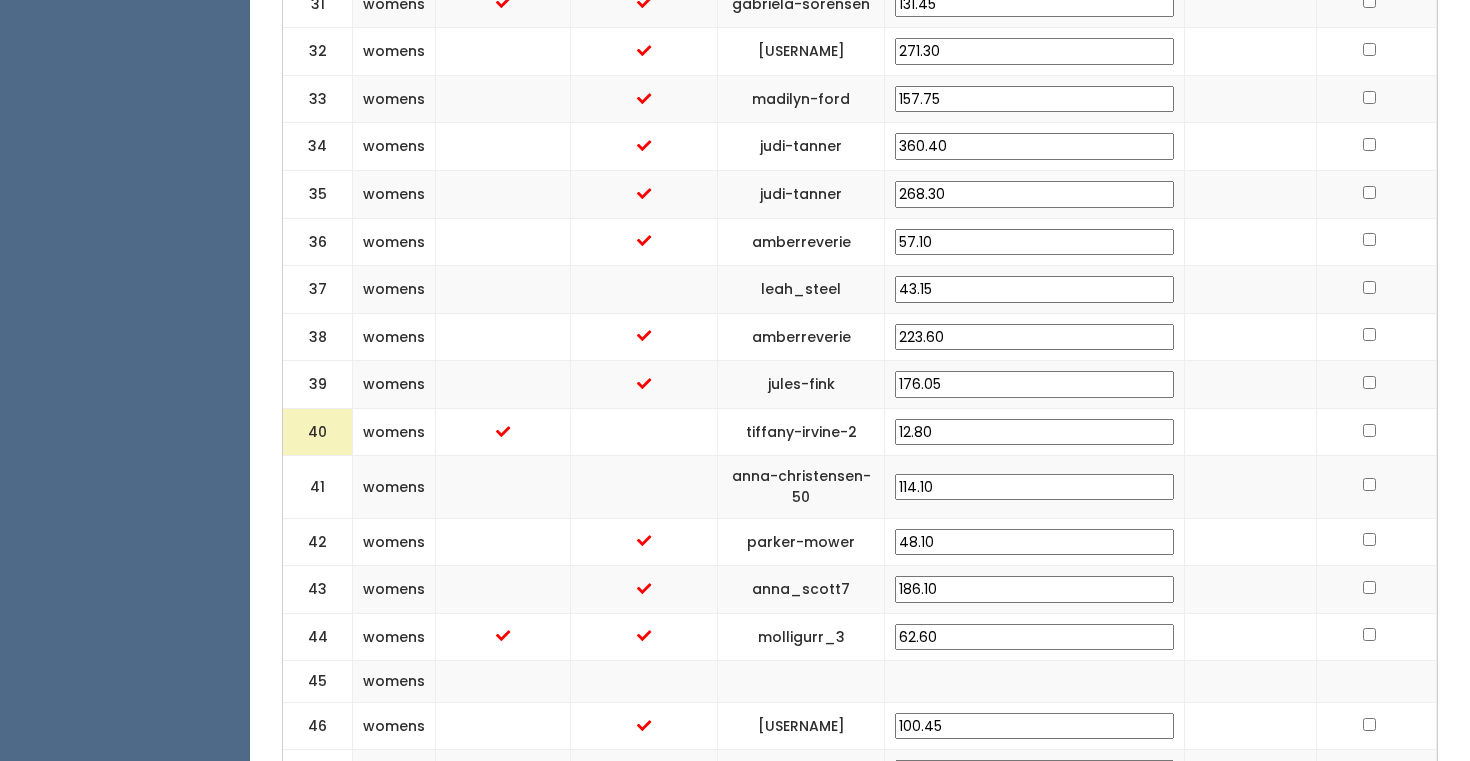 type on "62.60" 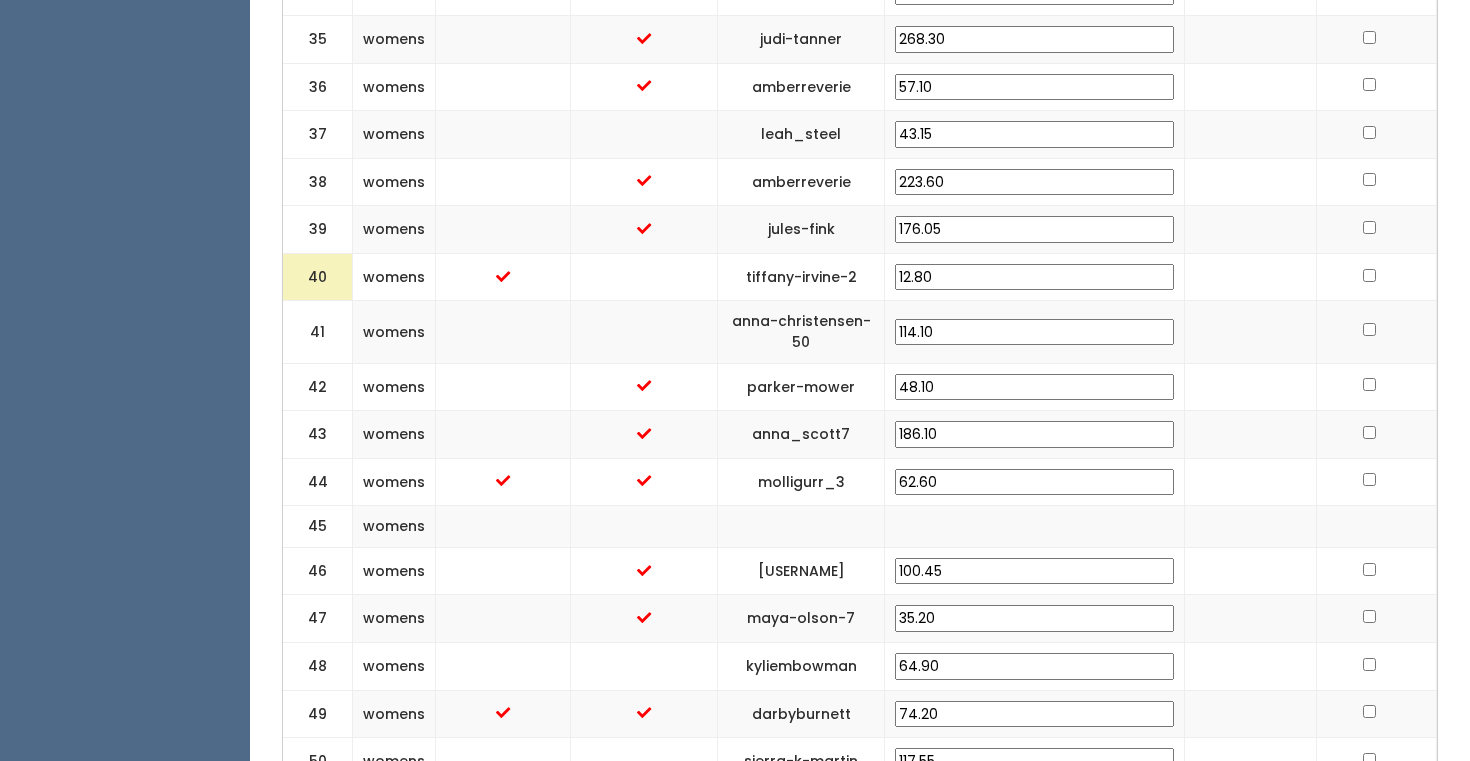 scroll, scrollTop: 2457, scrollLeft: 0, axis: vertical 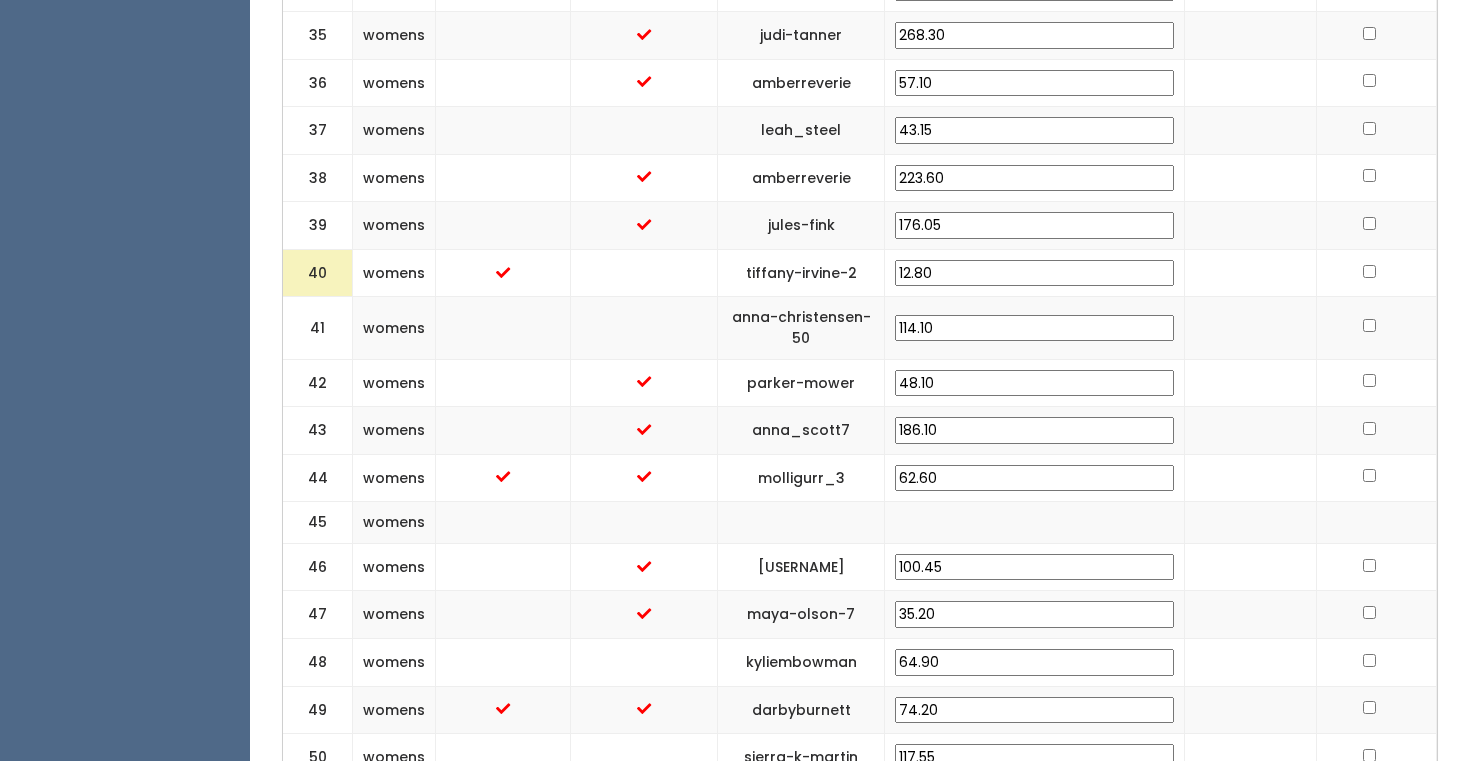 click on "74.20" at bounding box center [1034, 710] 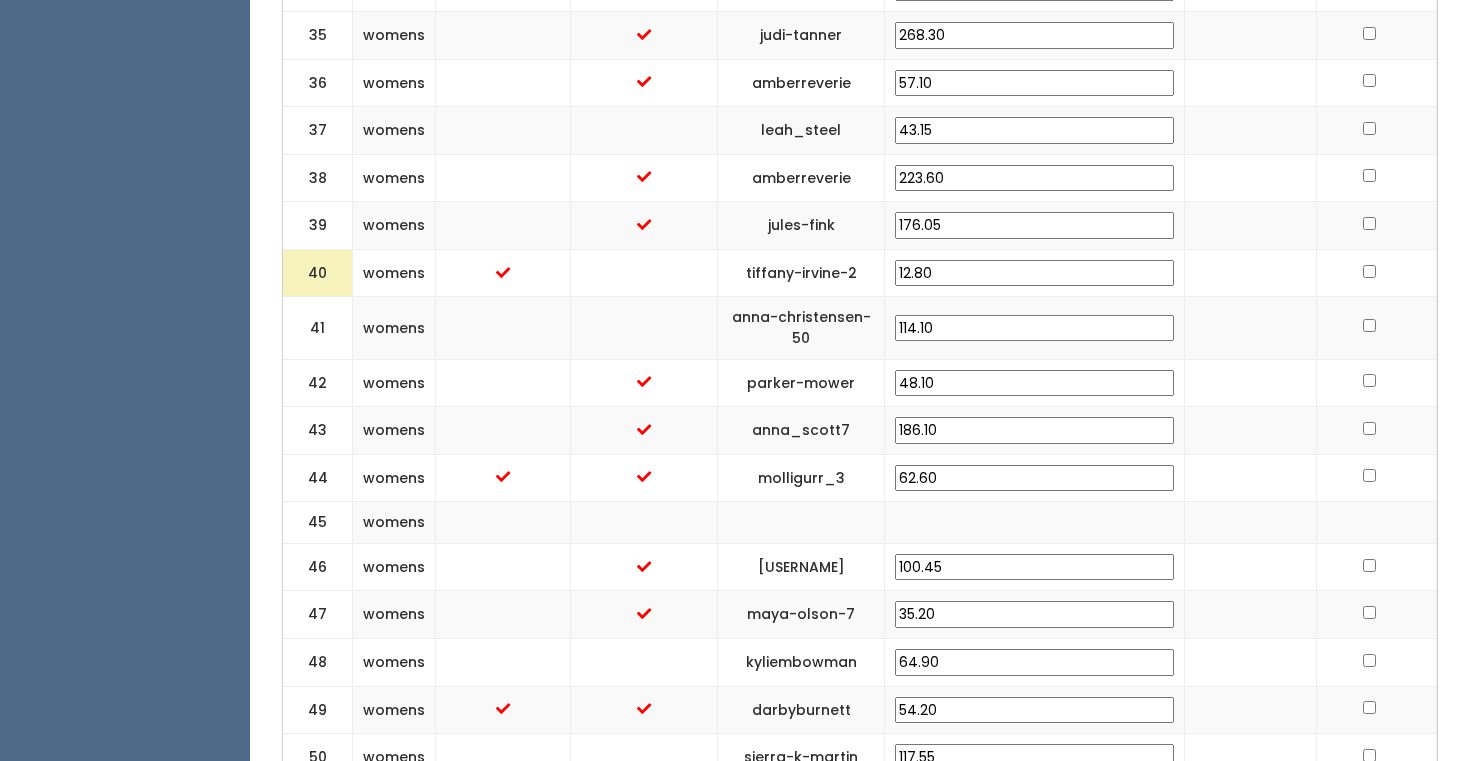 type on "54.20" 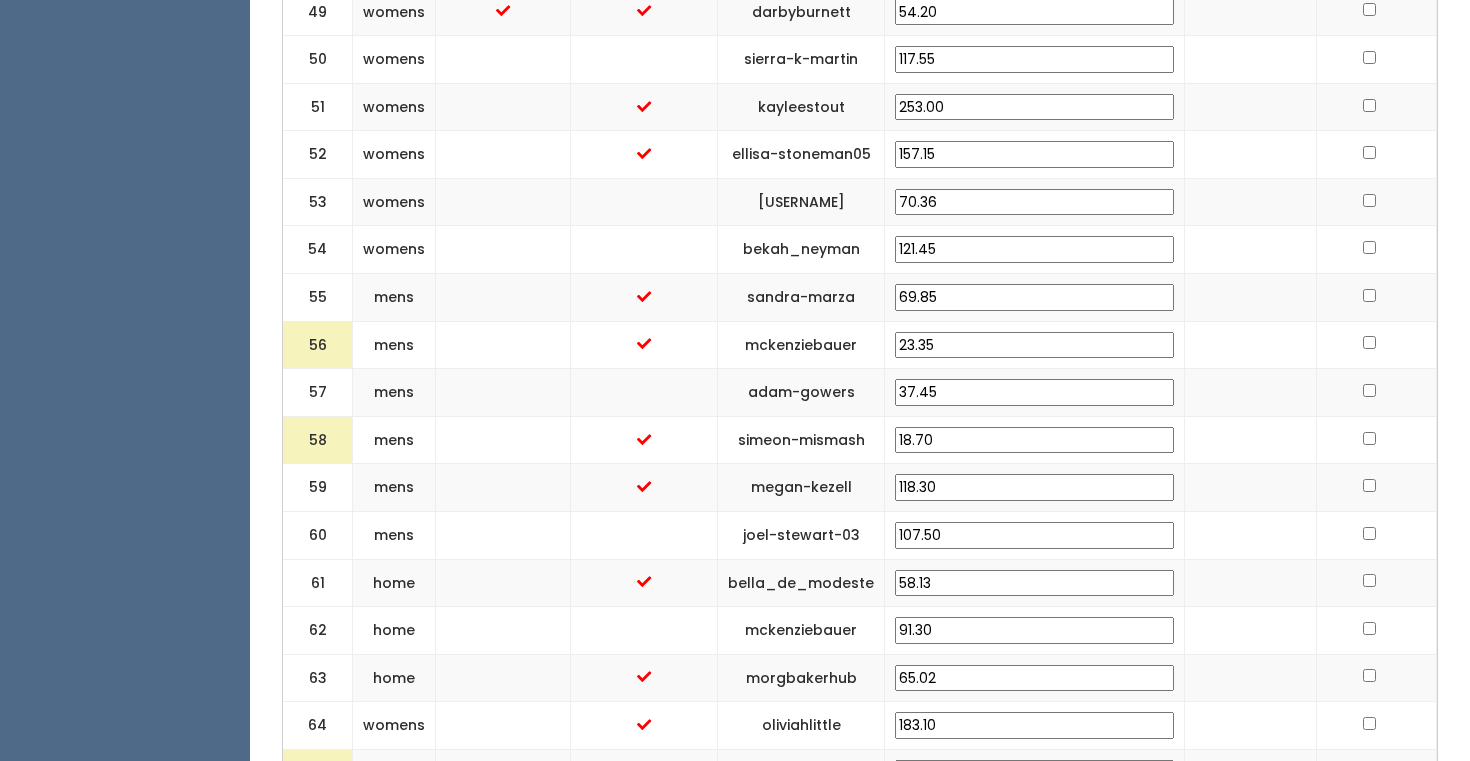 scroll, scrollTop: 3300, scrollLeft: 0, axis: vertical 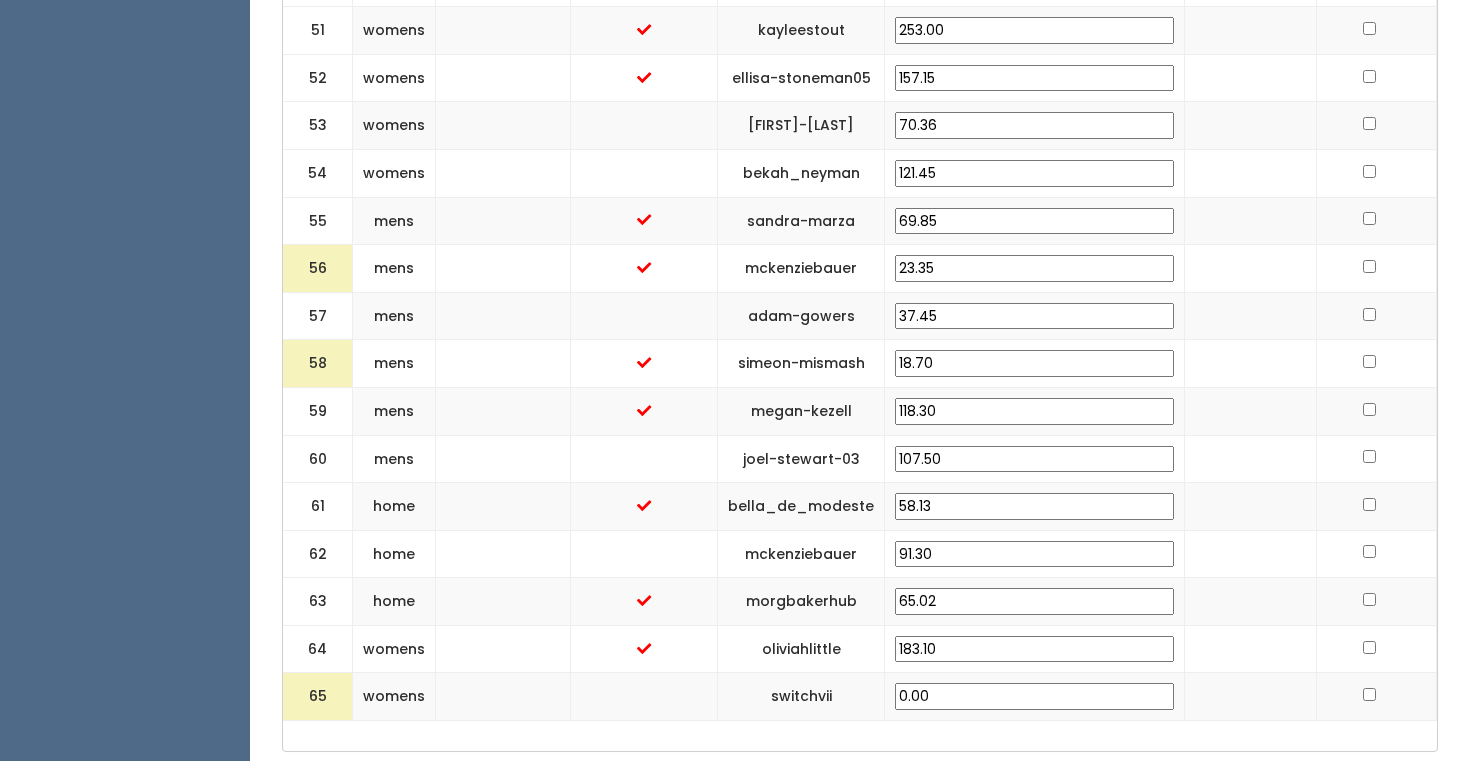 click on "0.00" at bounding box center (1034, 696) 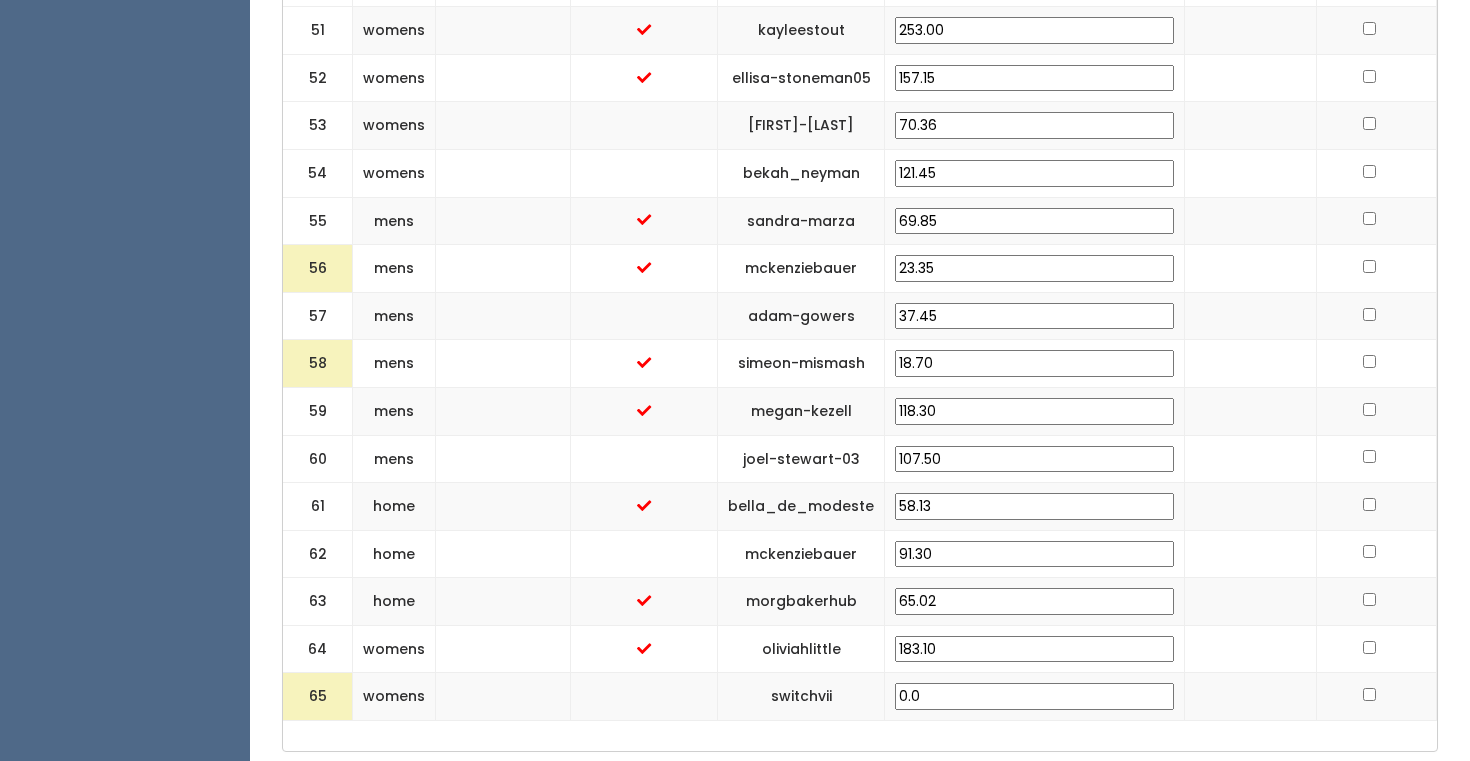 type on "0" 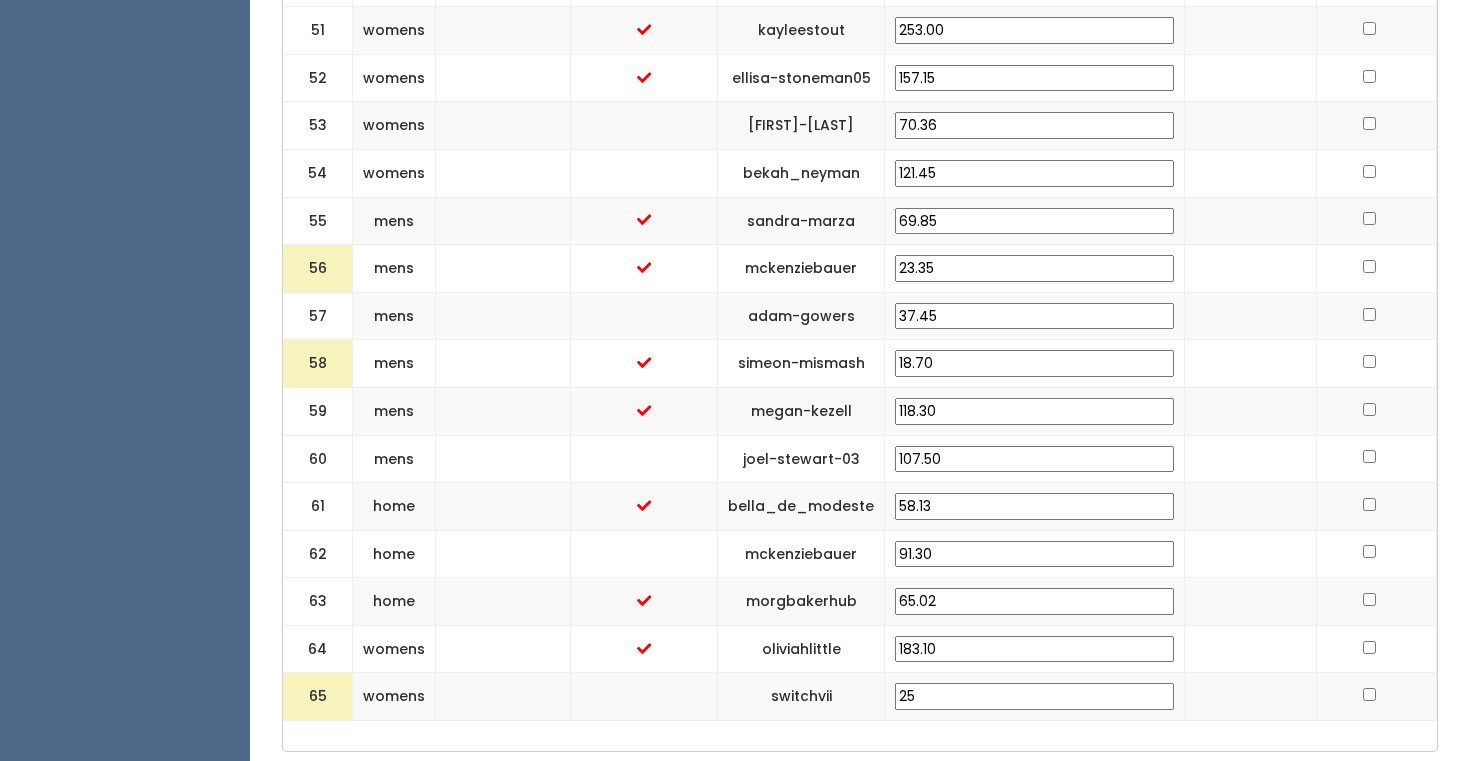 type on "25" 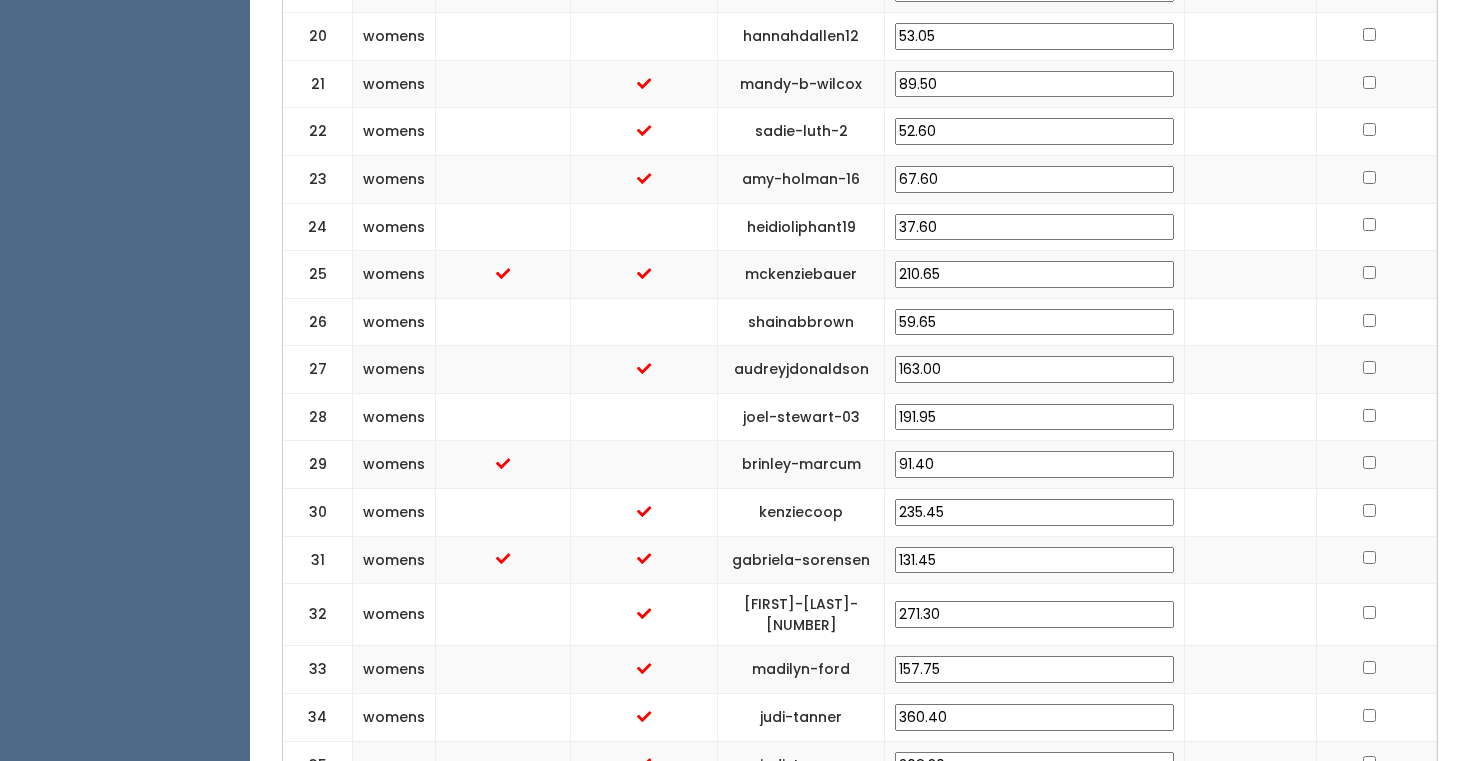 scroll, scrollTop: 1395, scrollLeft: 0, axis: vertical 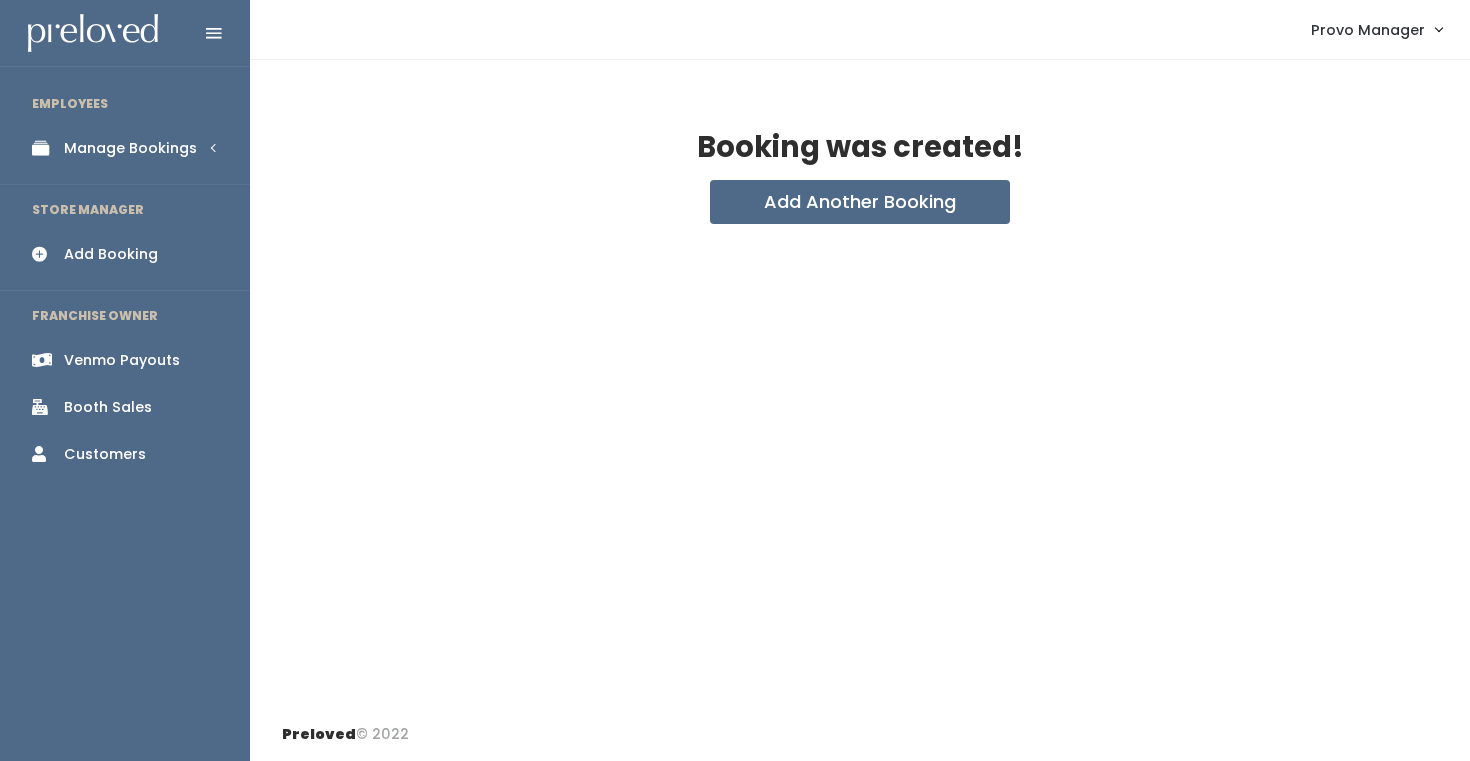 click on "EMPLOYEES" at bounding box center (125, 104) 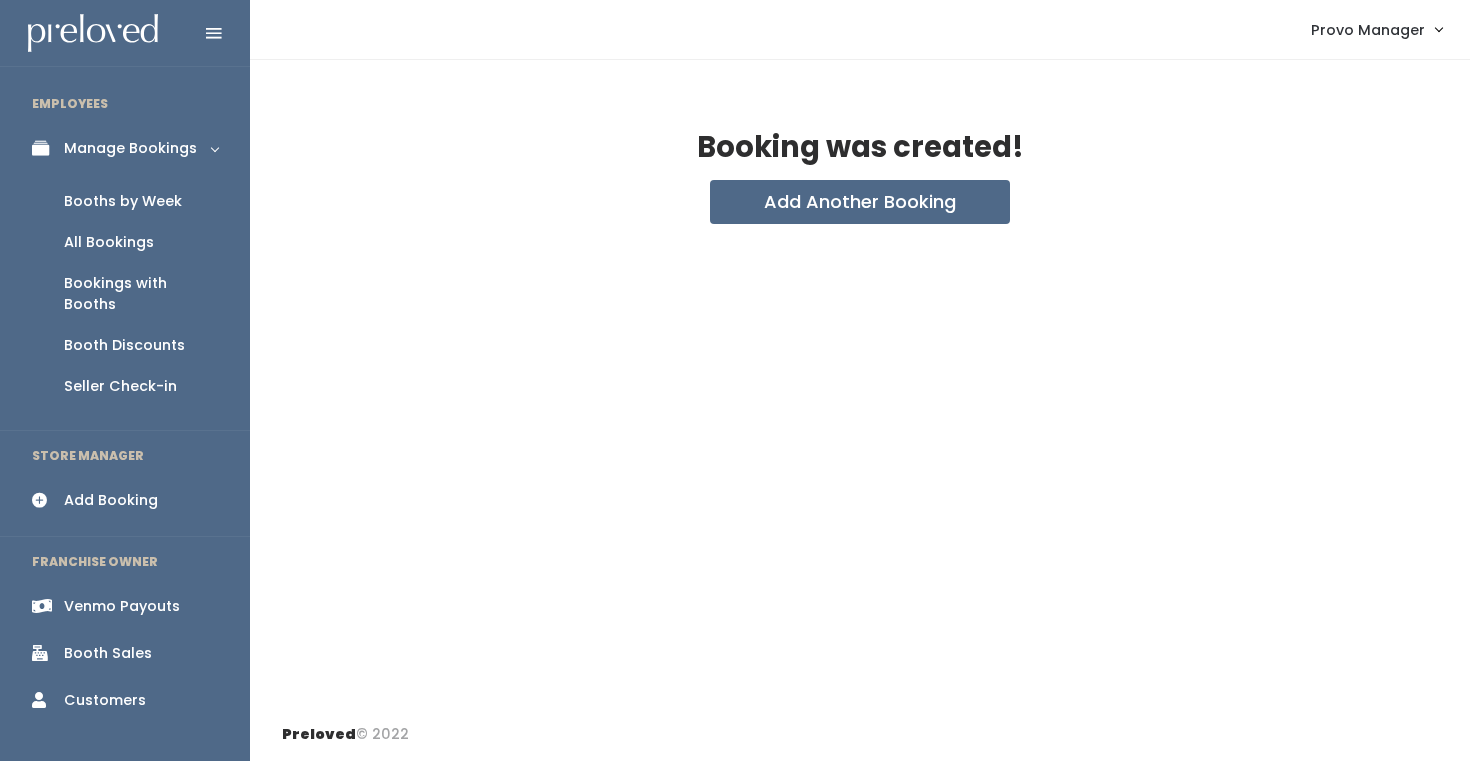 click on "Booths by Week" at bounding box center [123, 201] 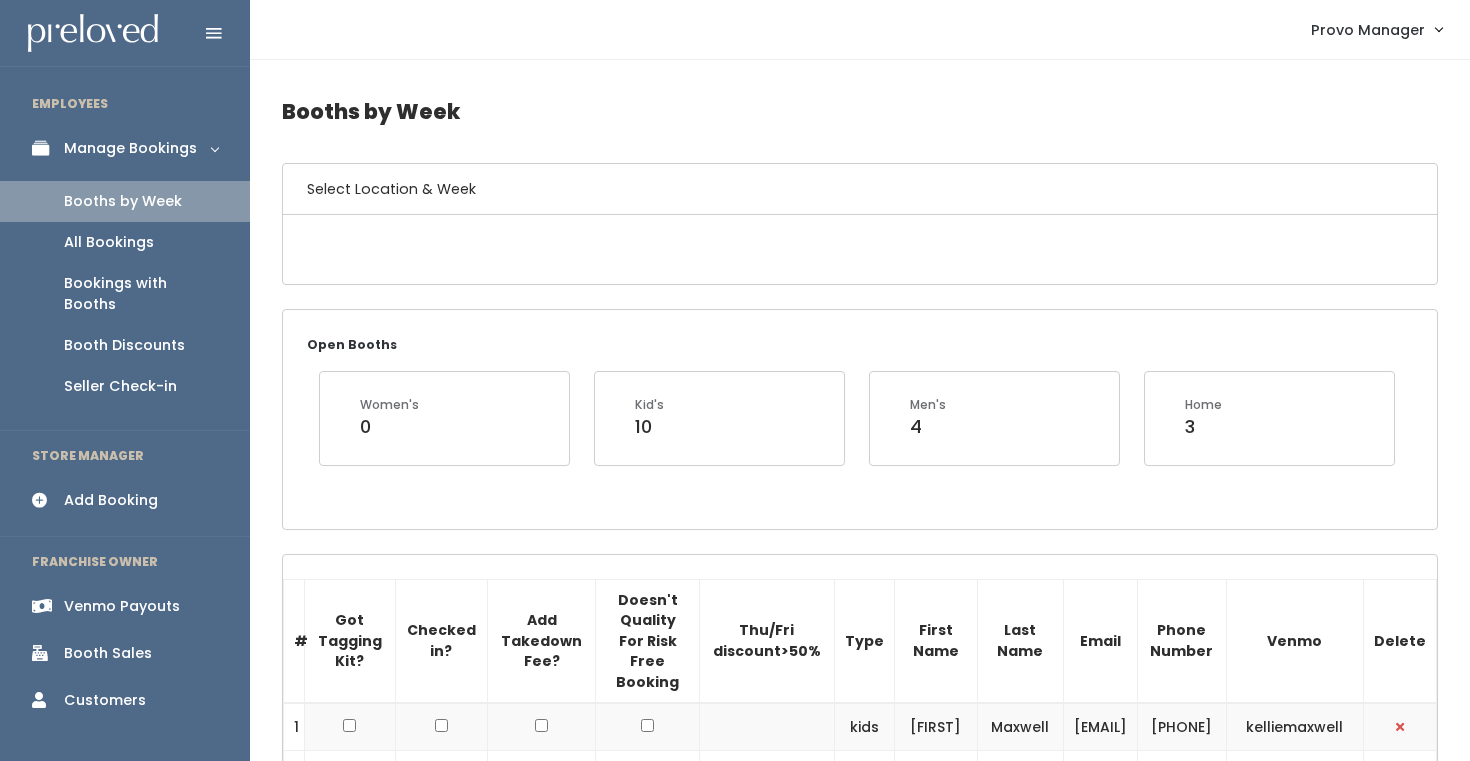 scroll, scrollTop: 0, scrollLeft: 0, axis: both 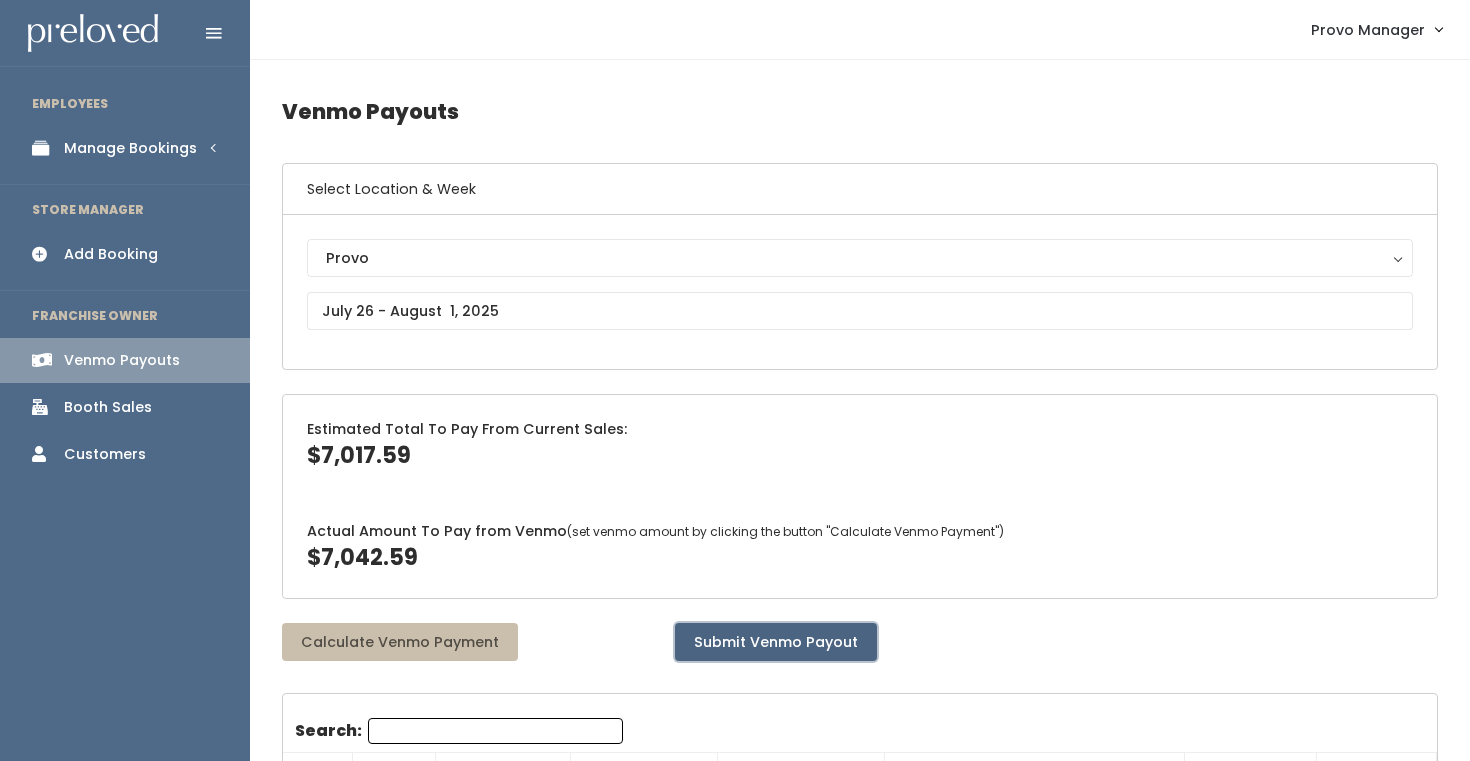 click on "Submit Venmo Payout" at bounding box center (776, 642) 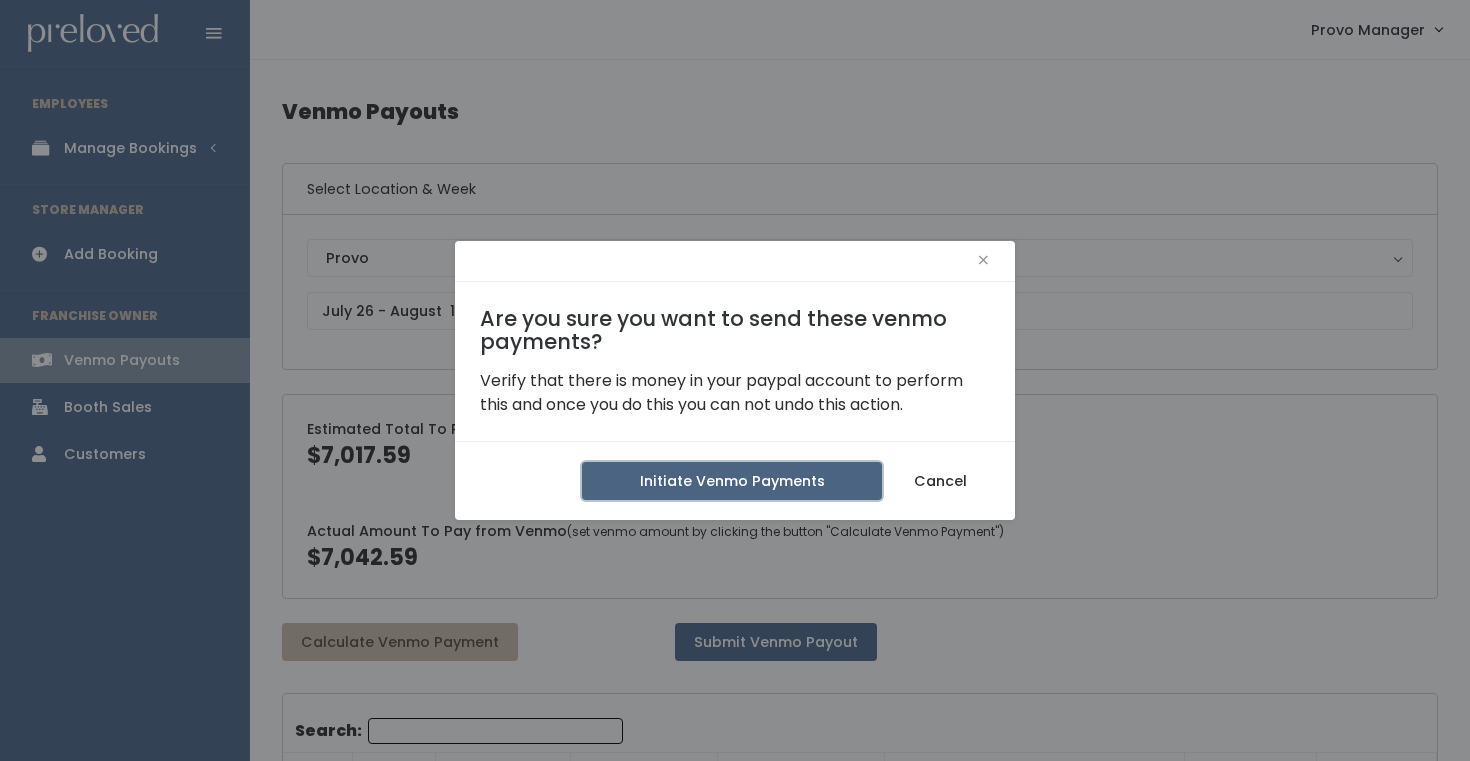 click on "Initiate Venmo Payments" at bounding box center [732, 481] 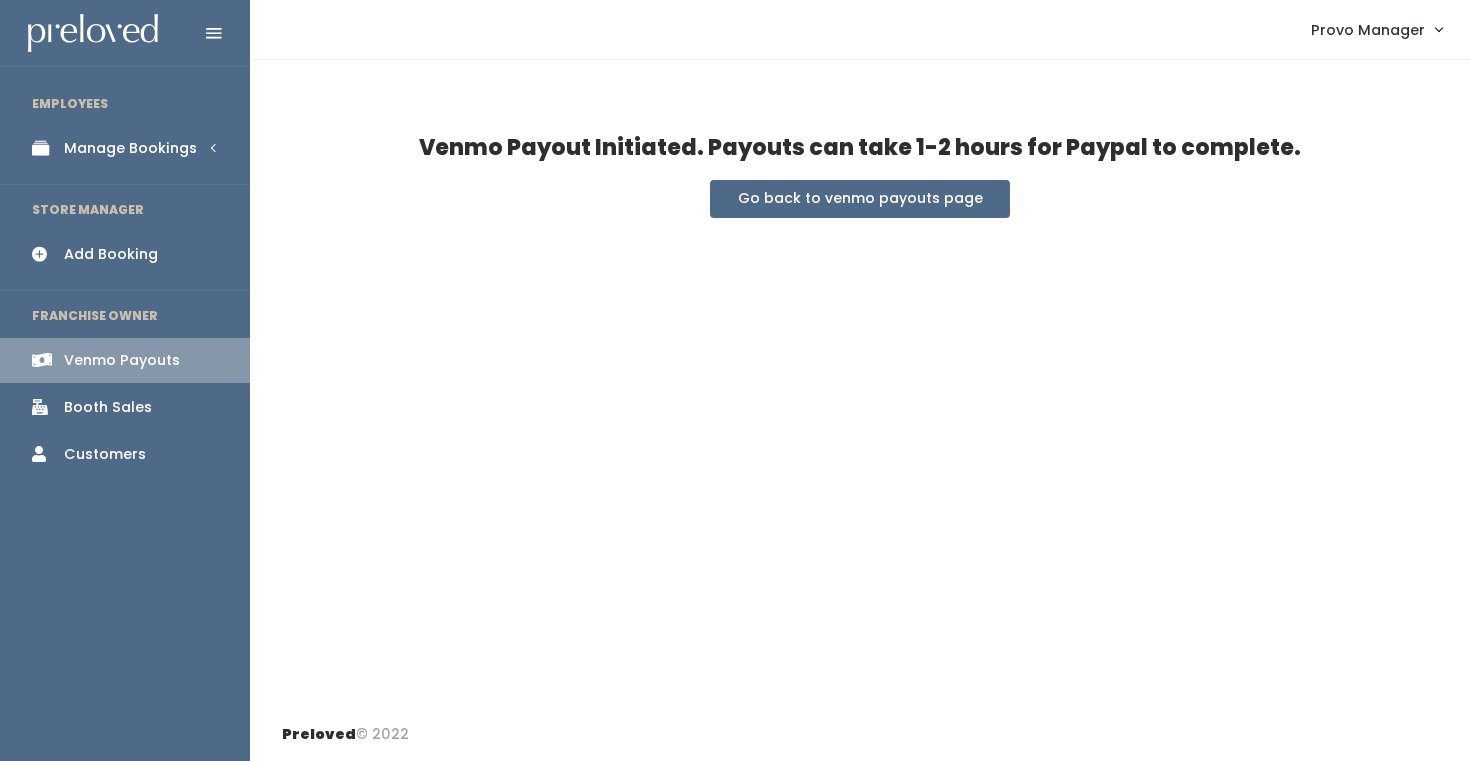 scroll, scrollTop: 0, scrollLeft: 0, axis: both 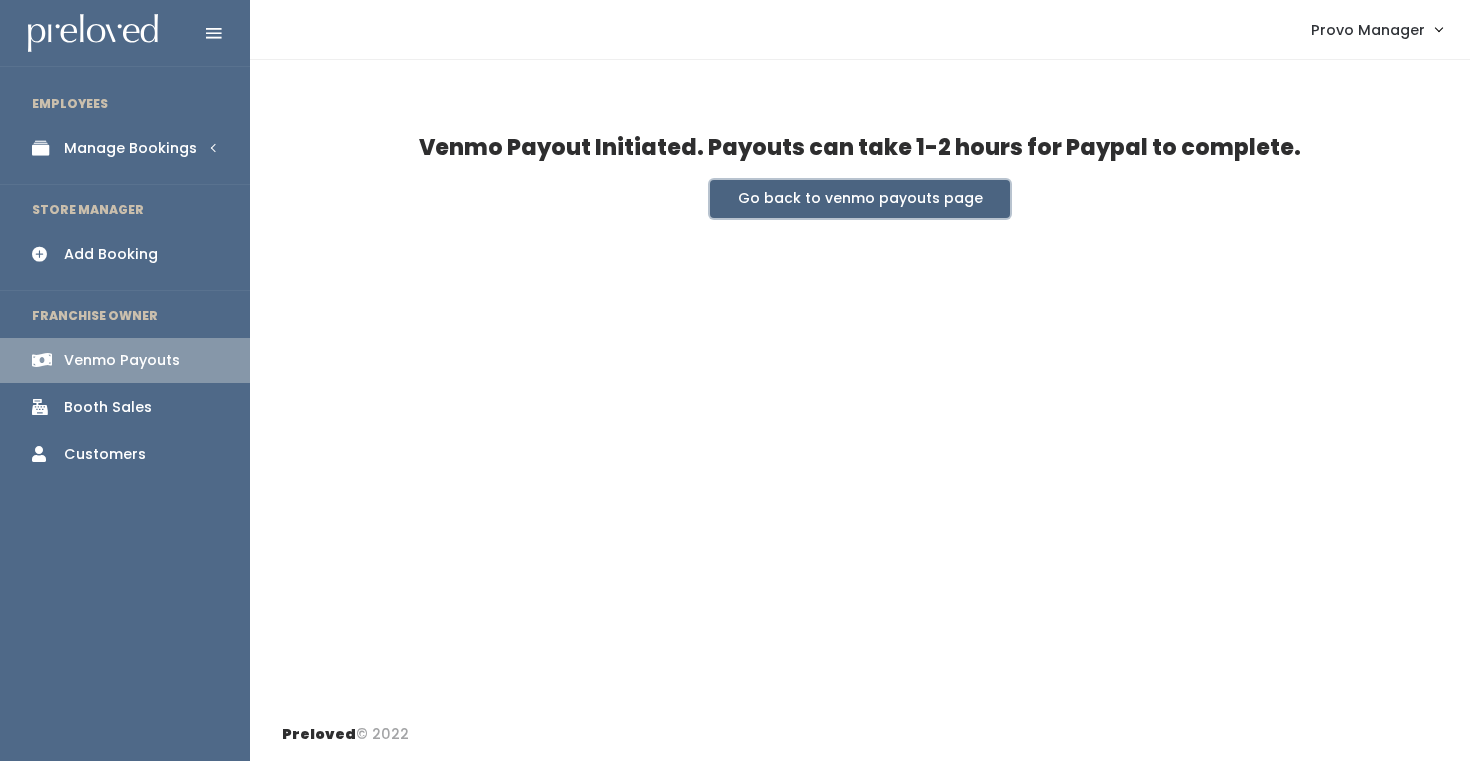 click on "Go back to venmo payouts page" at bounding box center (860, 199) 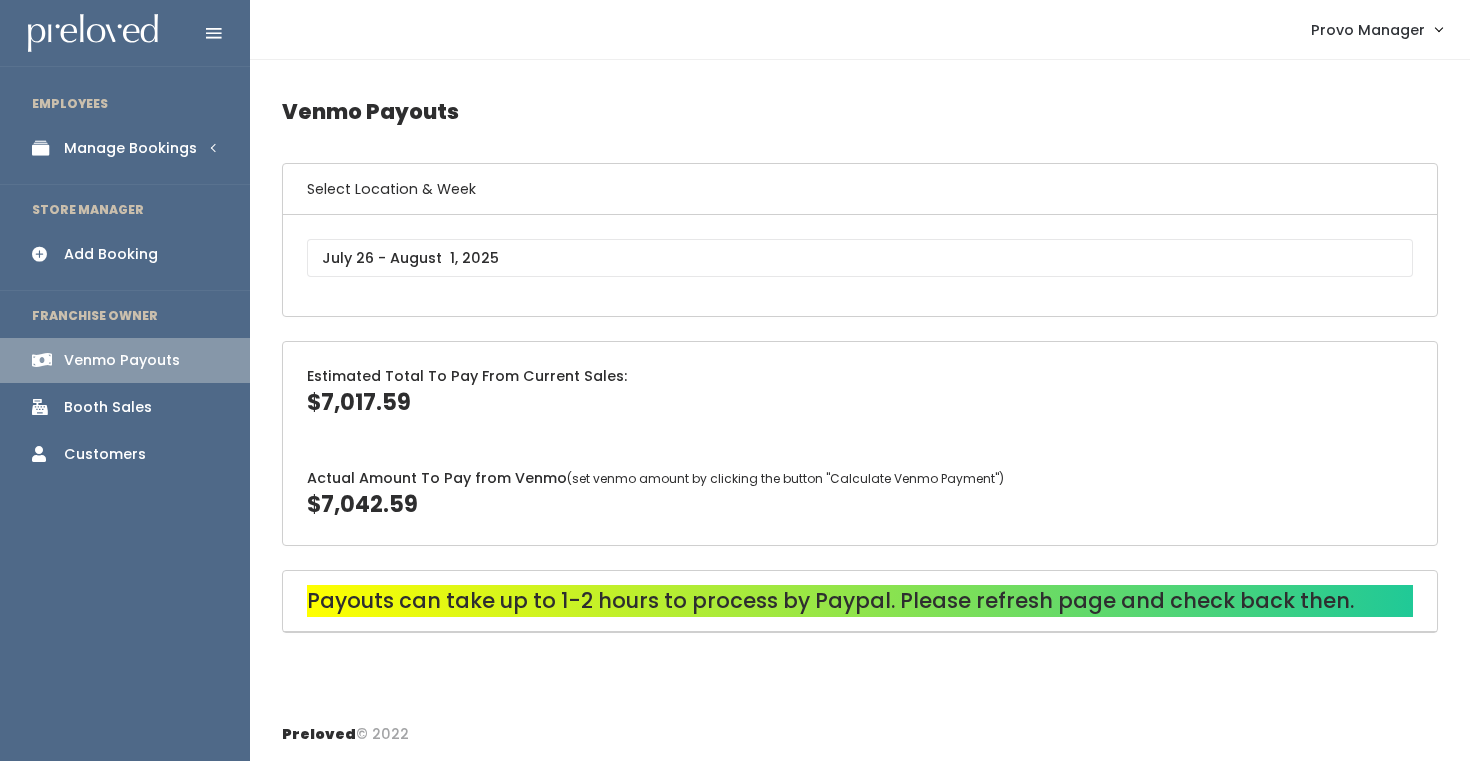 scroll, scrollTop: 0, scrollLeft: 0, axis: both 